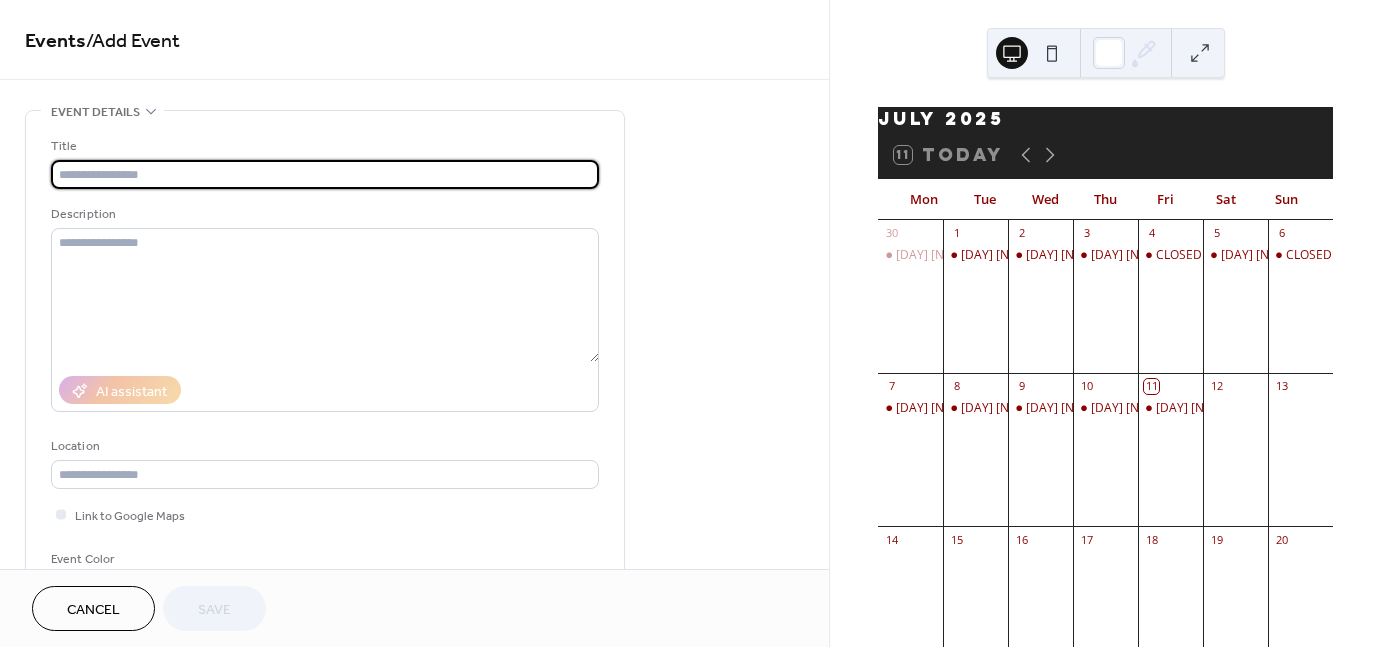 scroll, scrollTop: 0, scrollLeft: 0, axis: both 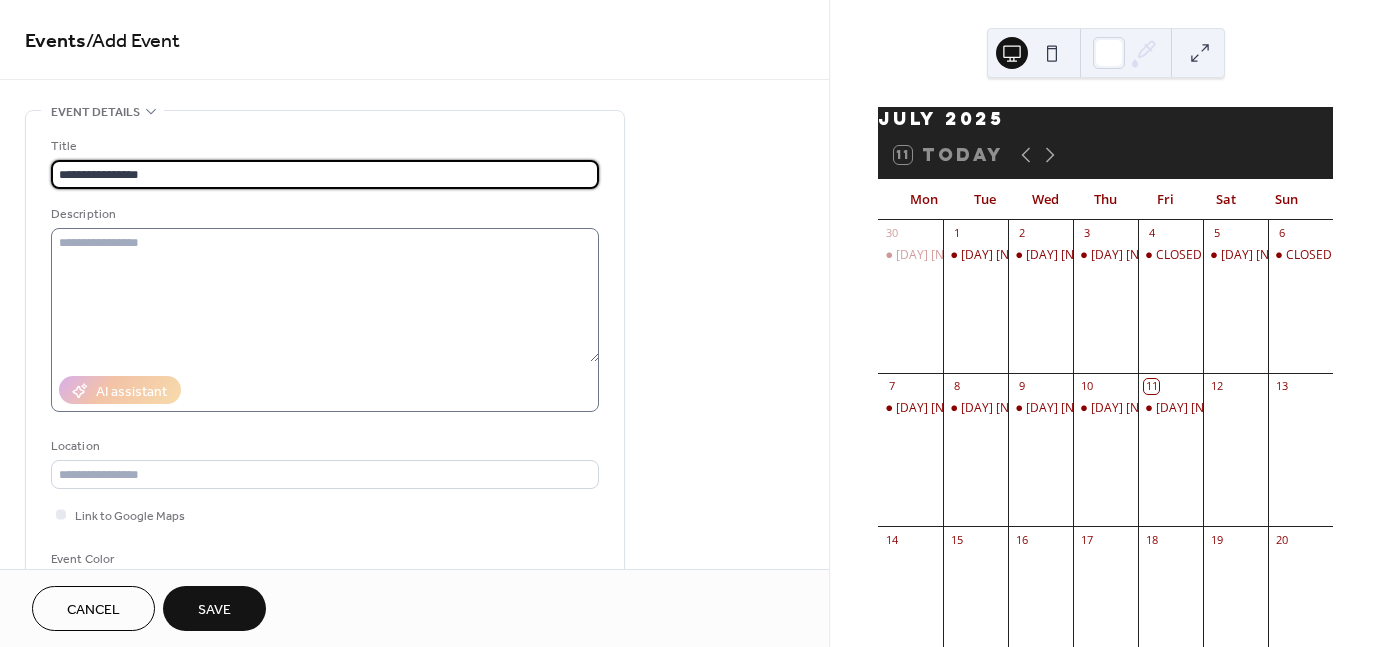 type on "**********" 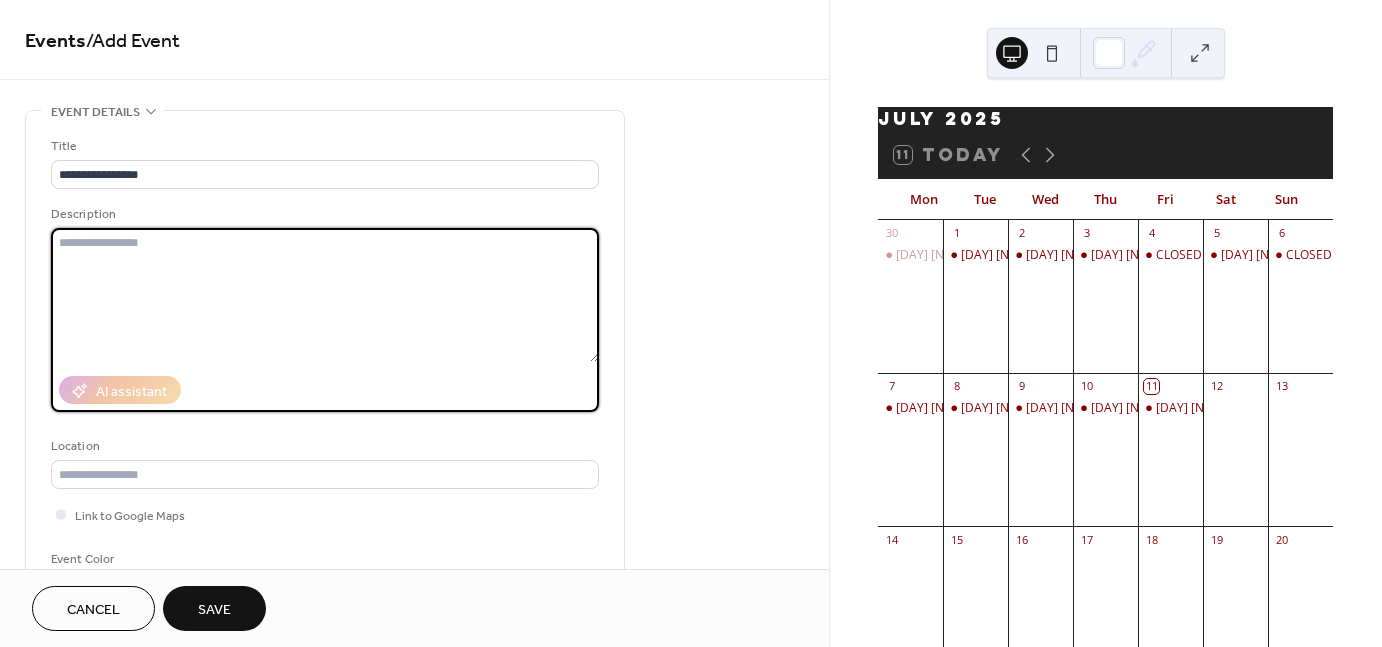 click at bounding box center [325, 295] 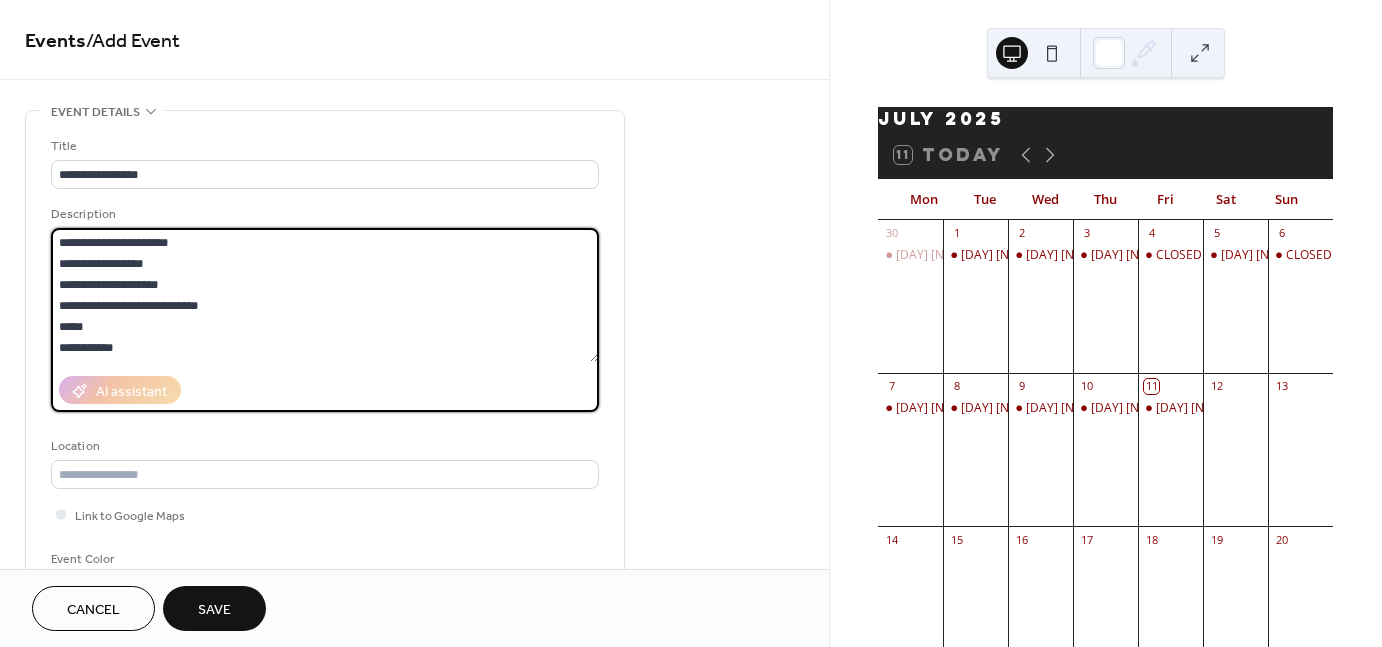 scroll, scrollTop: 19, scrollLeft: 0, axis: vertical 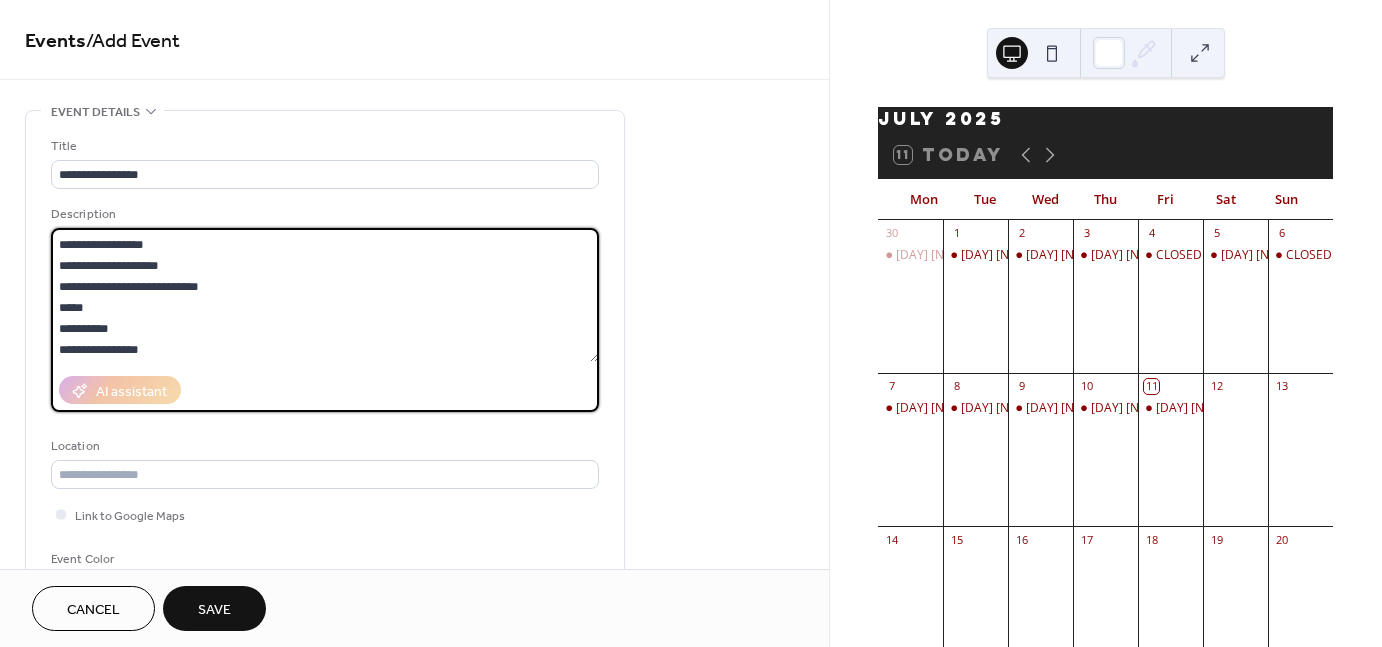 click on "**********" at bounding box center (325, 295) 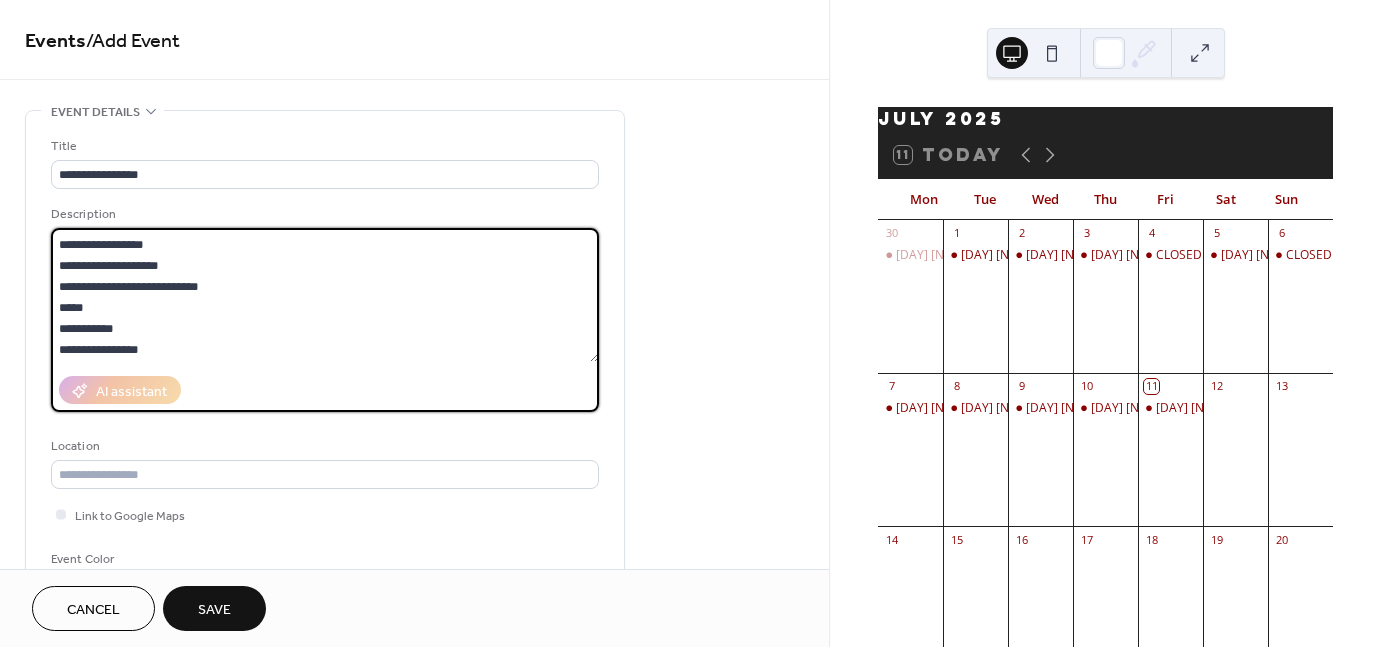 click on "**********" at bounding box center (325, 295) 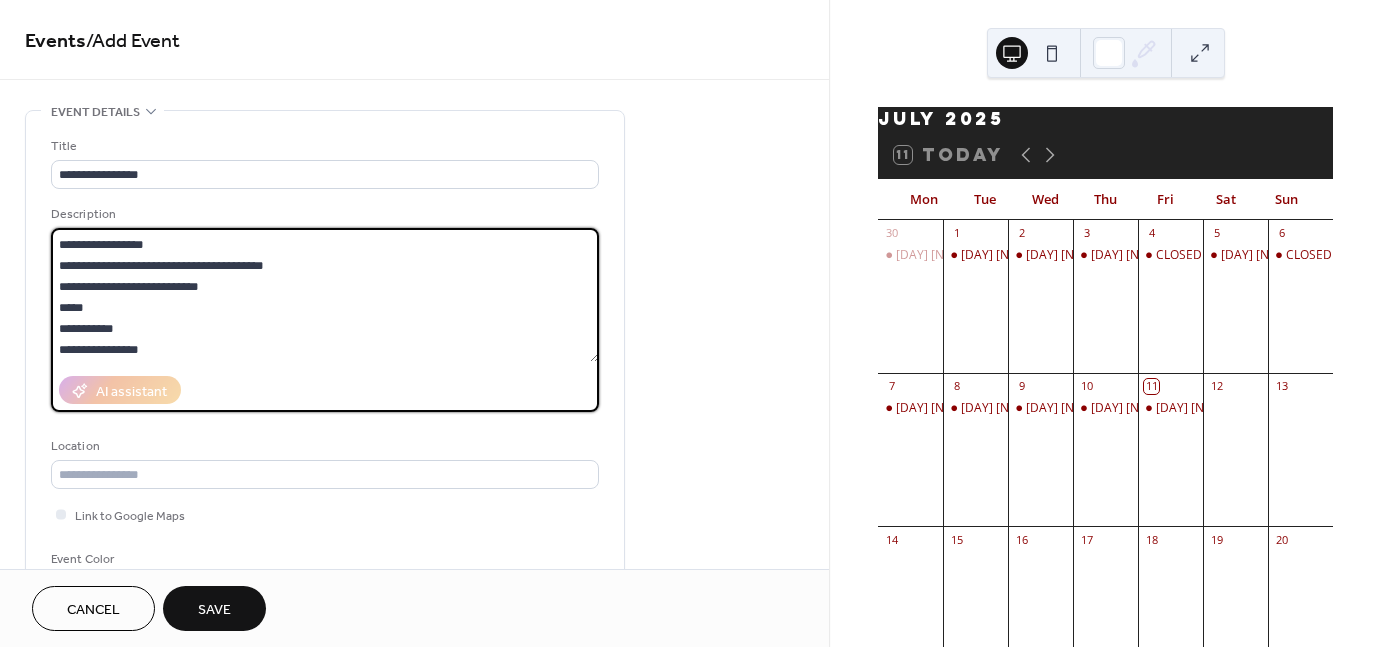 click on "**********" at bounding box center [325, 295] 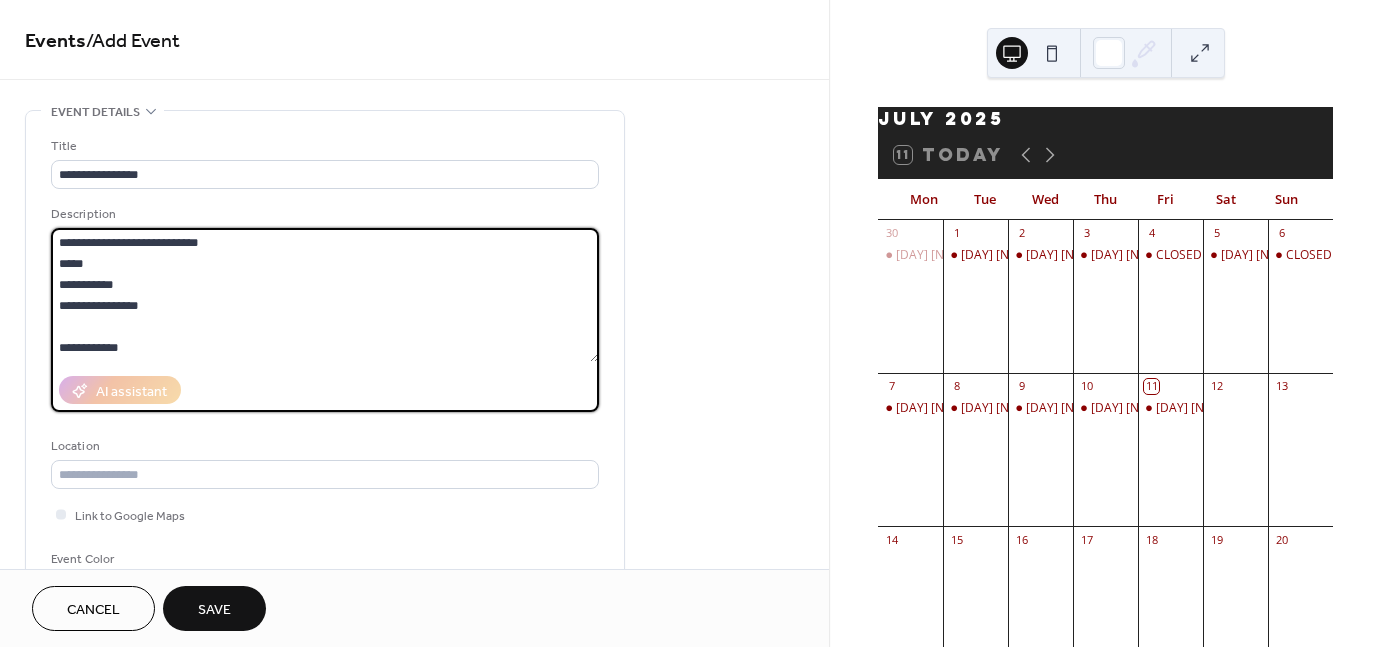 scroll, scrollTop: 103, scrollLeft: 0, axis: vertical 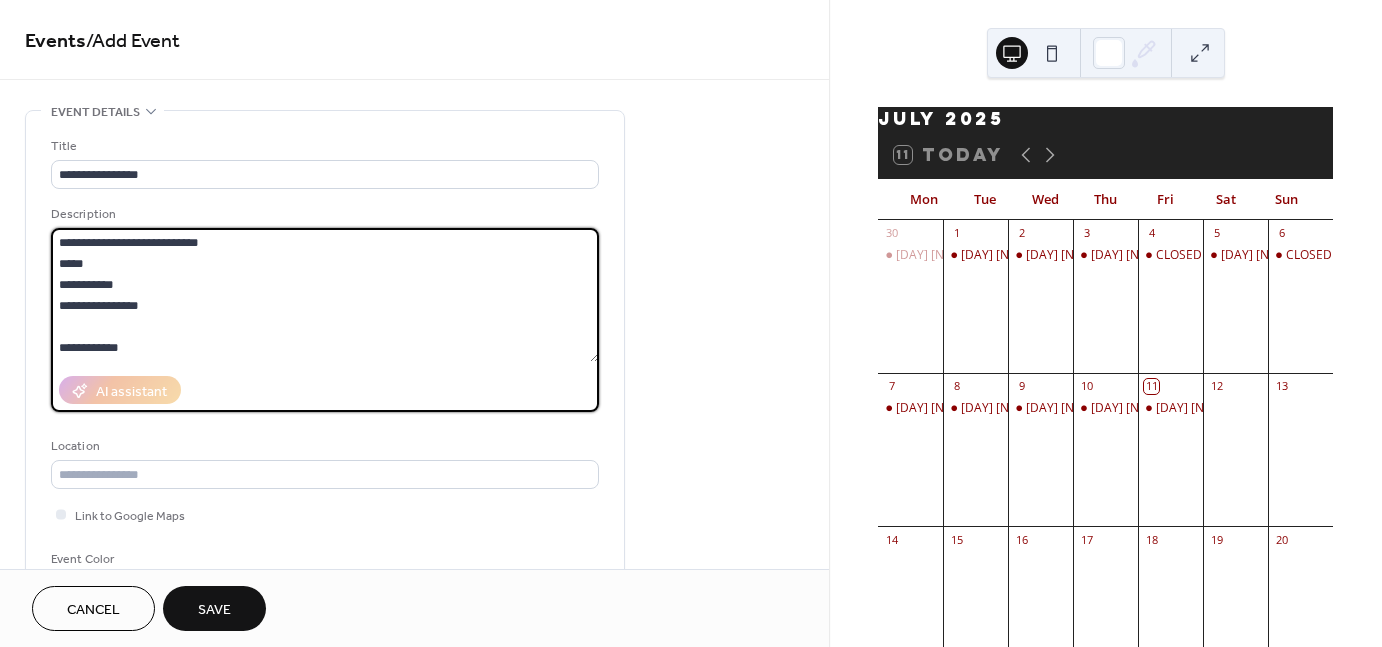 paste on "**********" 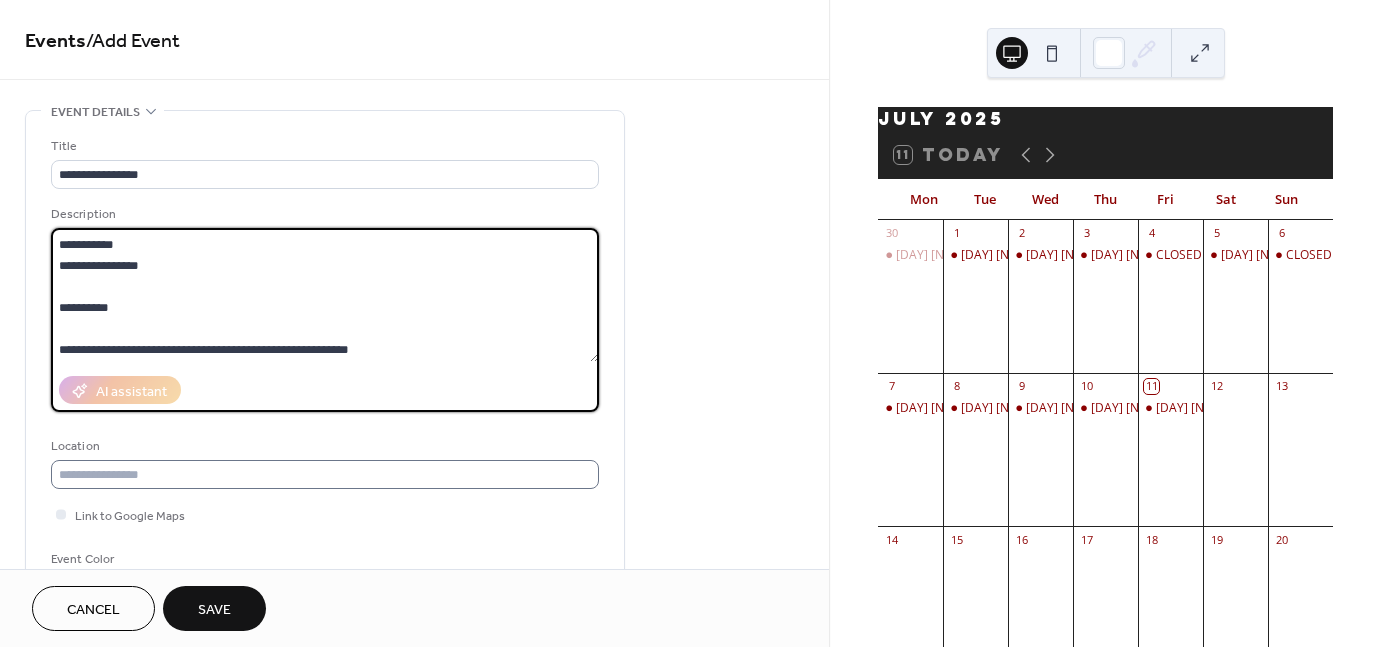 type on "**********" 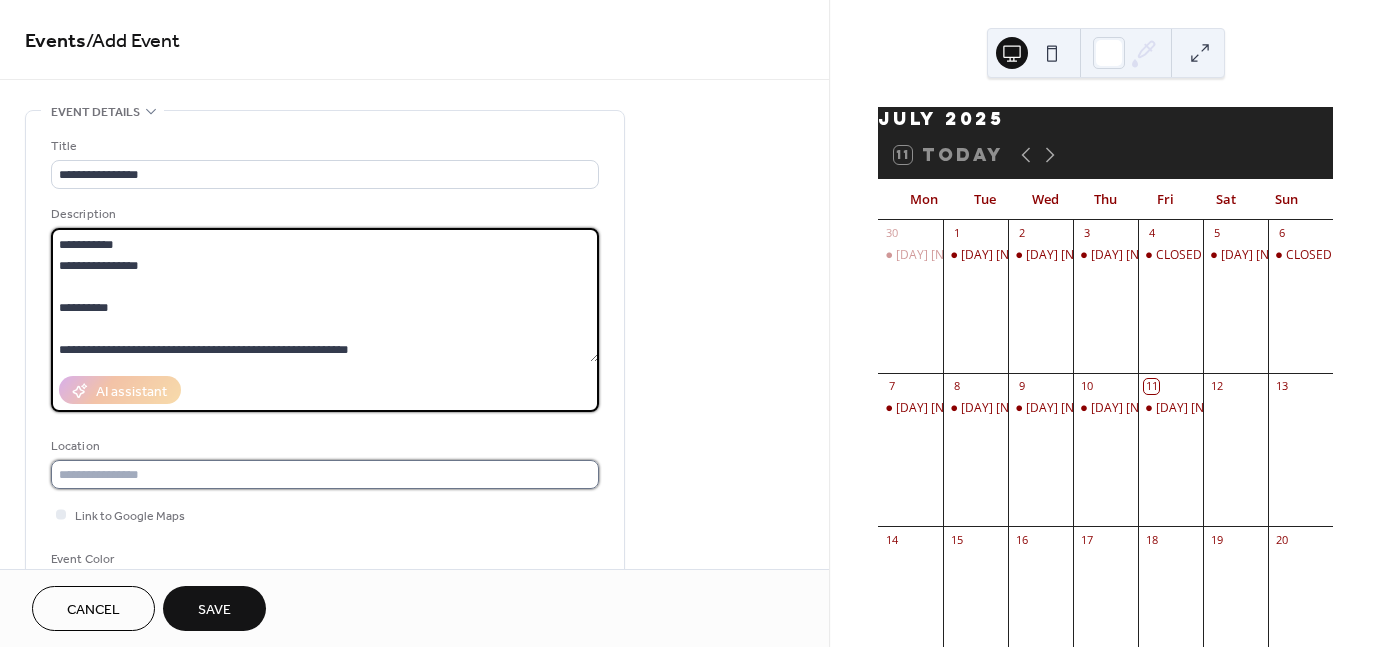 click at bounding box center (325, 474) 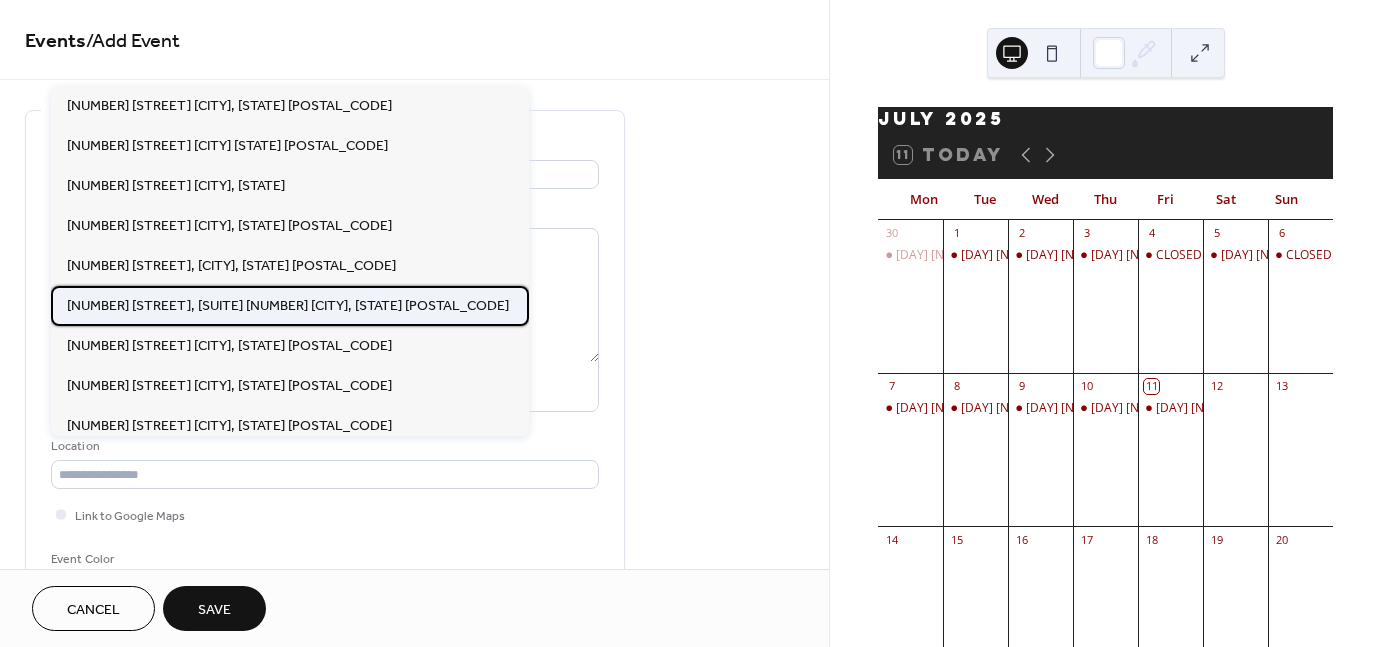 click on "[NUMBER] [STREET], [SUITE] [NUMBER] [CITY], [STATE] [POSTAL_CODE]" at bounding box center [288, 305] 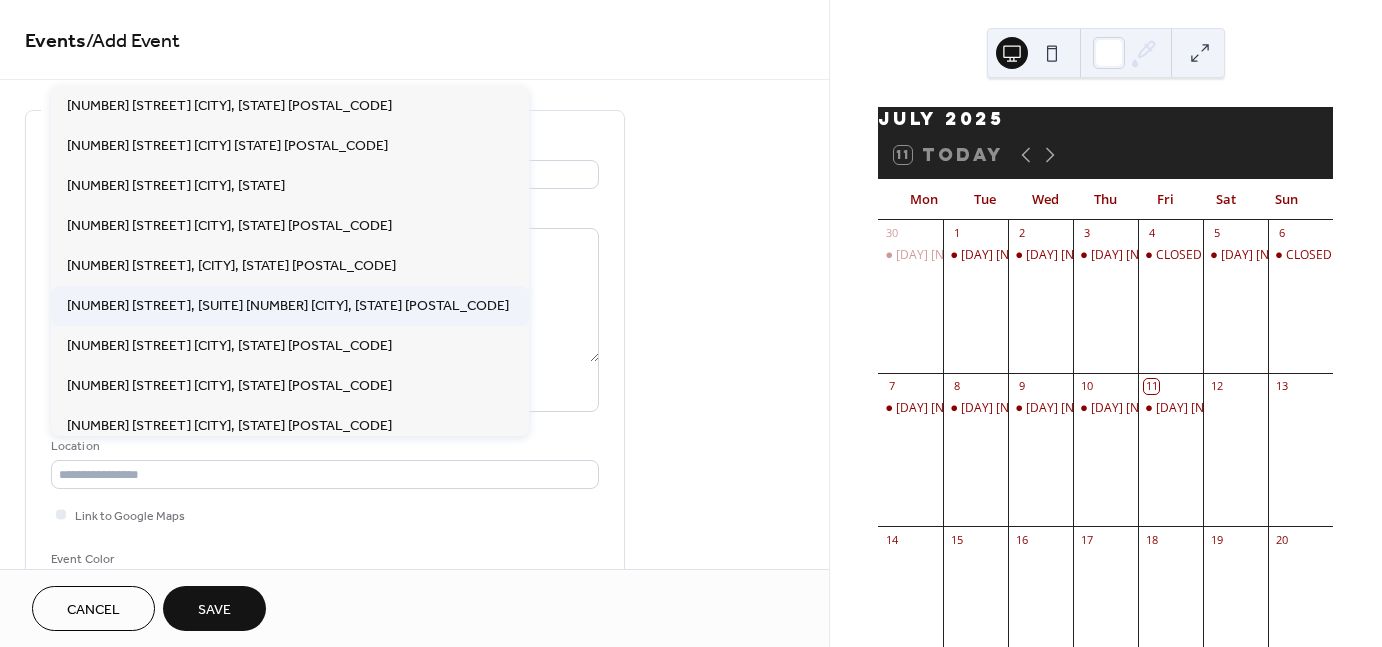 type on "**********" 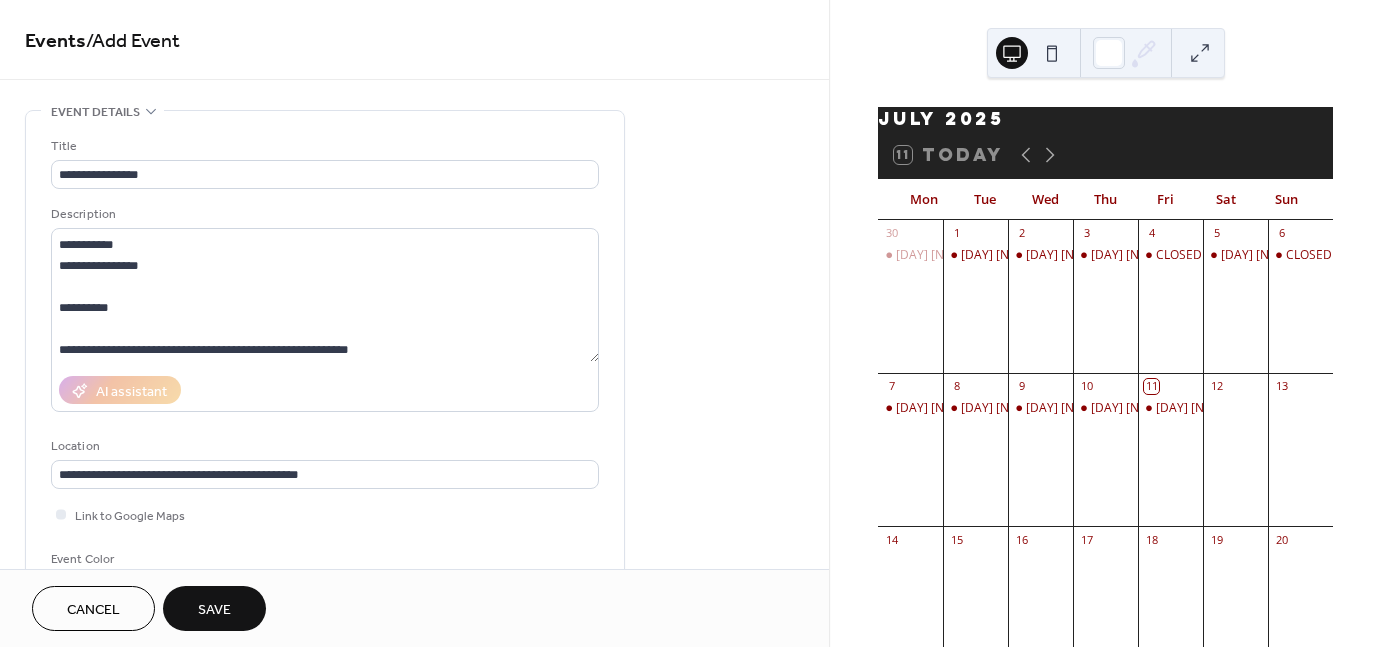scroll, scrollTop: 104, scrollLeft: 0, axis: vertical 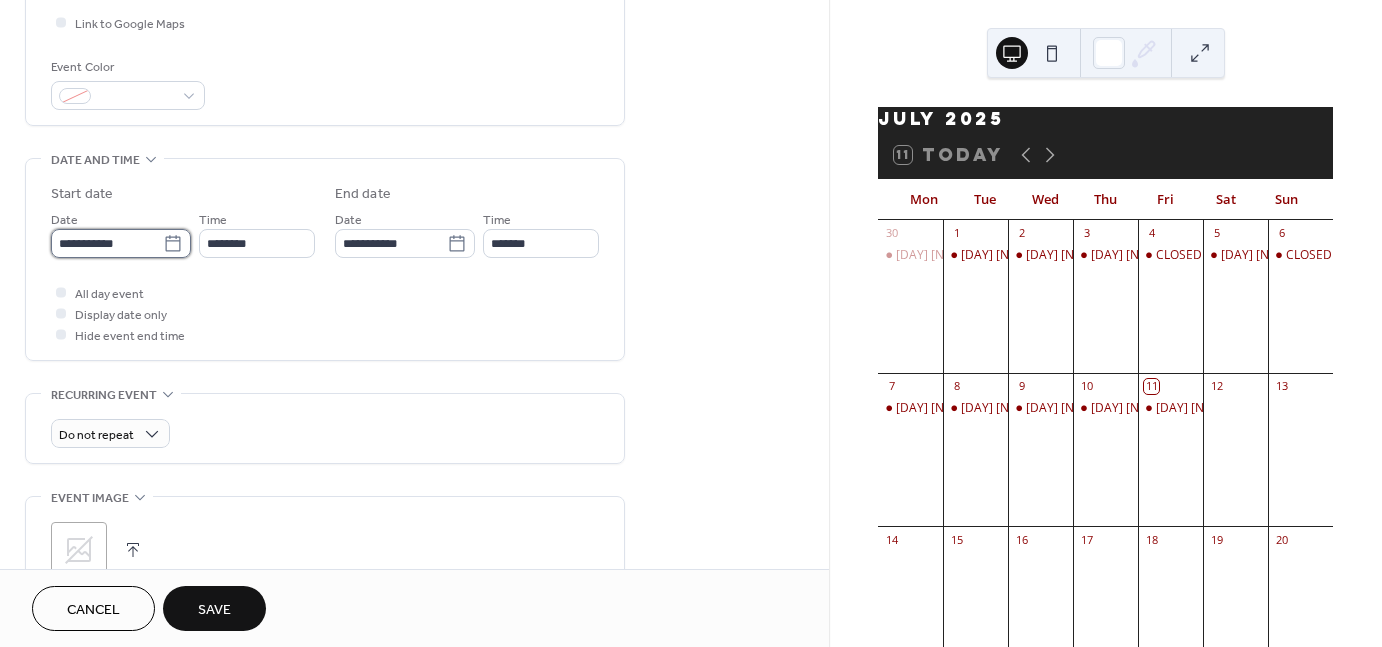 click on "**********" at bounding box center (107, 243) 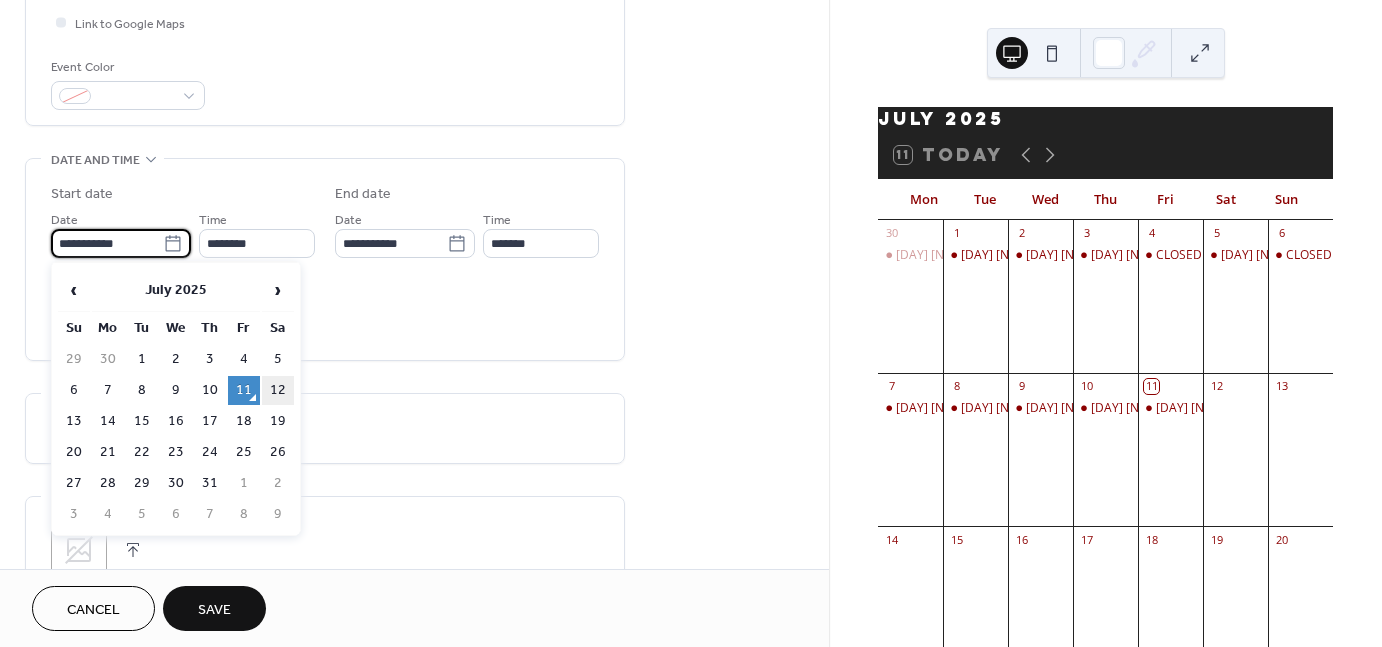 click on "12" at bounding box center [278, 390] 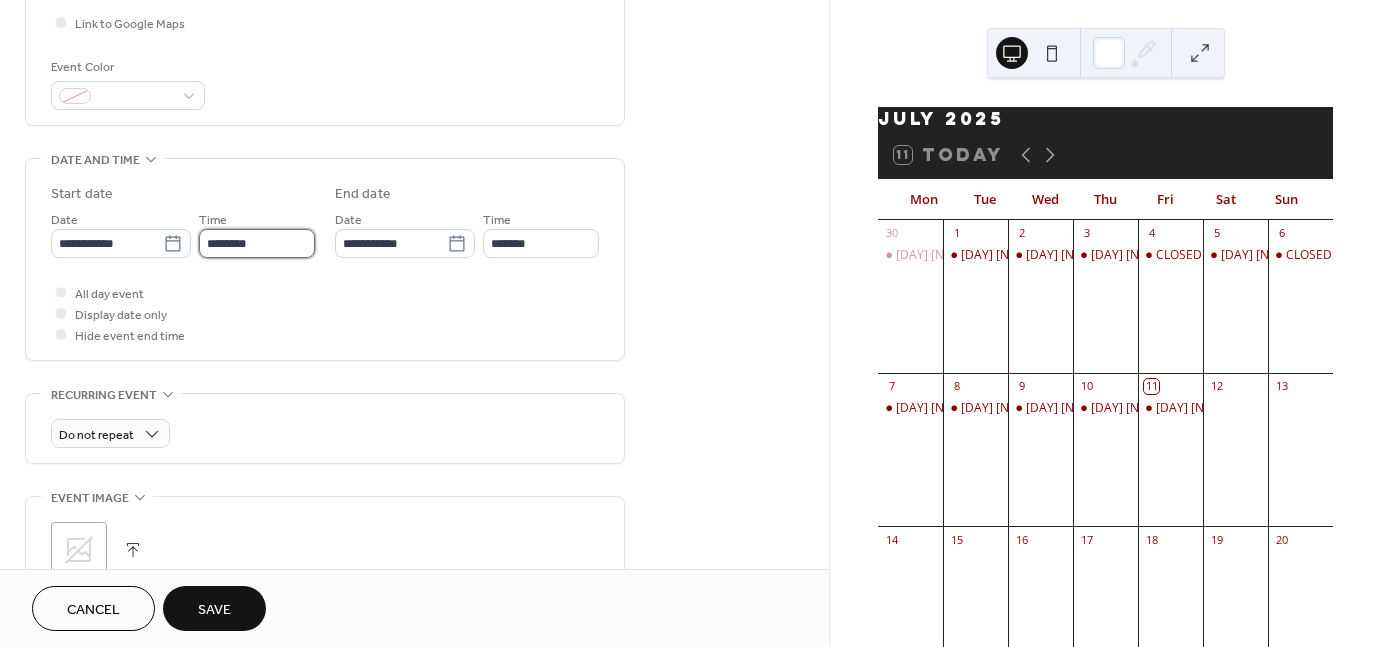 click on "********" at bounding box center (257, 243) 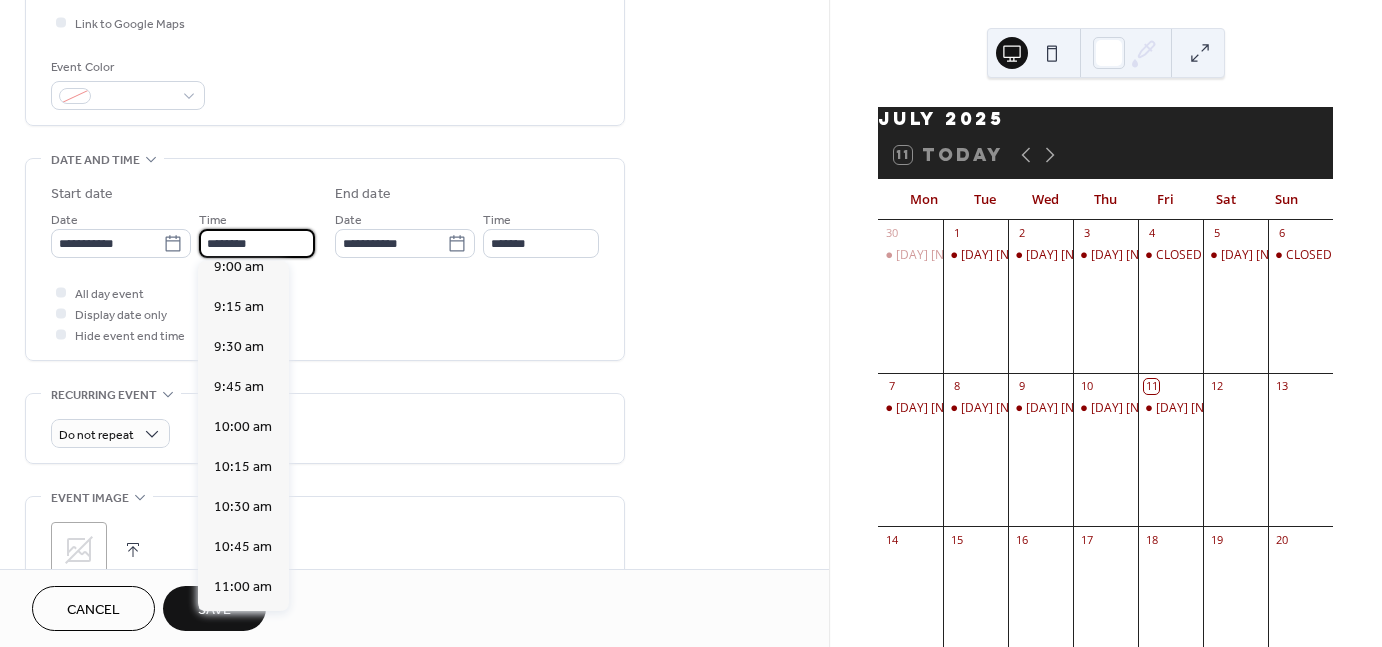 scroll, scrollTop: 1234, scrollLeft: 0, axis: vertical 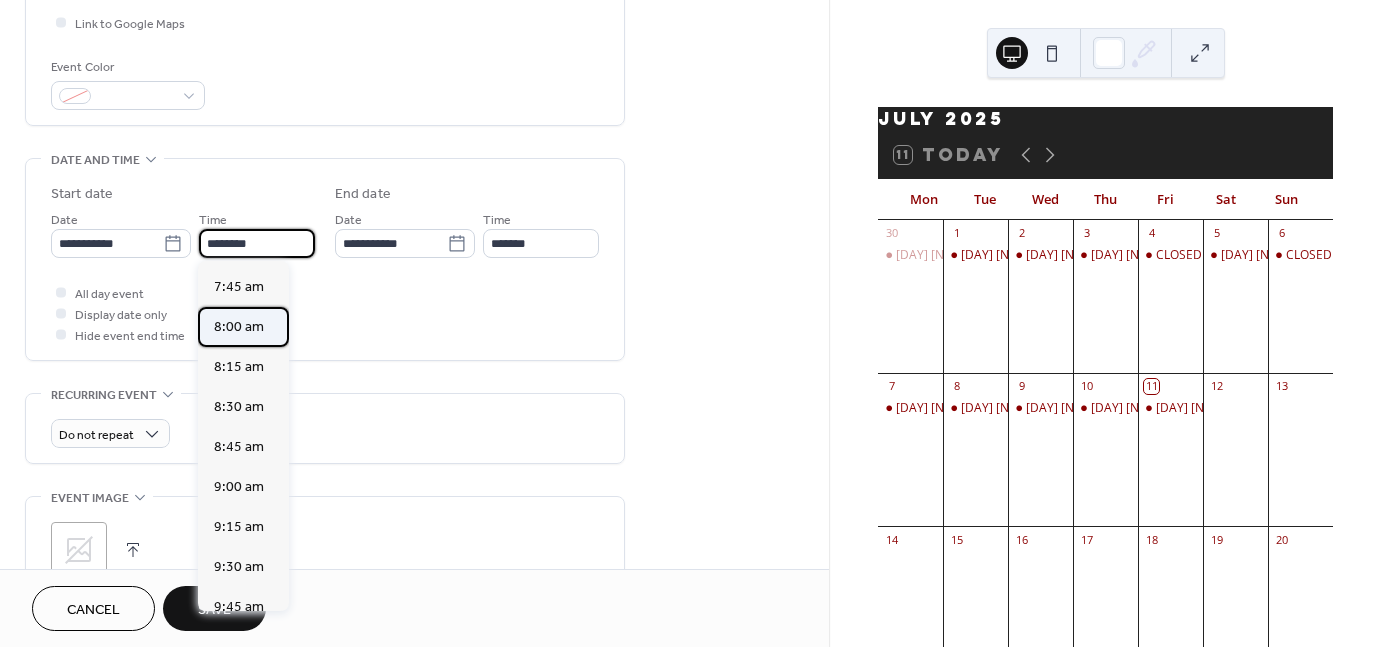 click on "8:00 am" at bounding box center [239, 327] 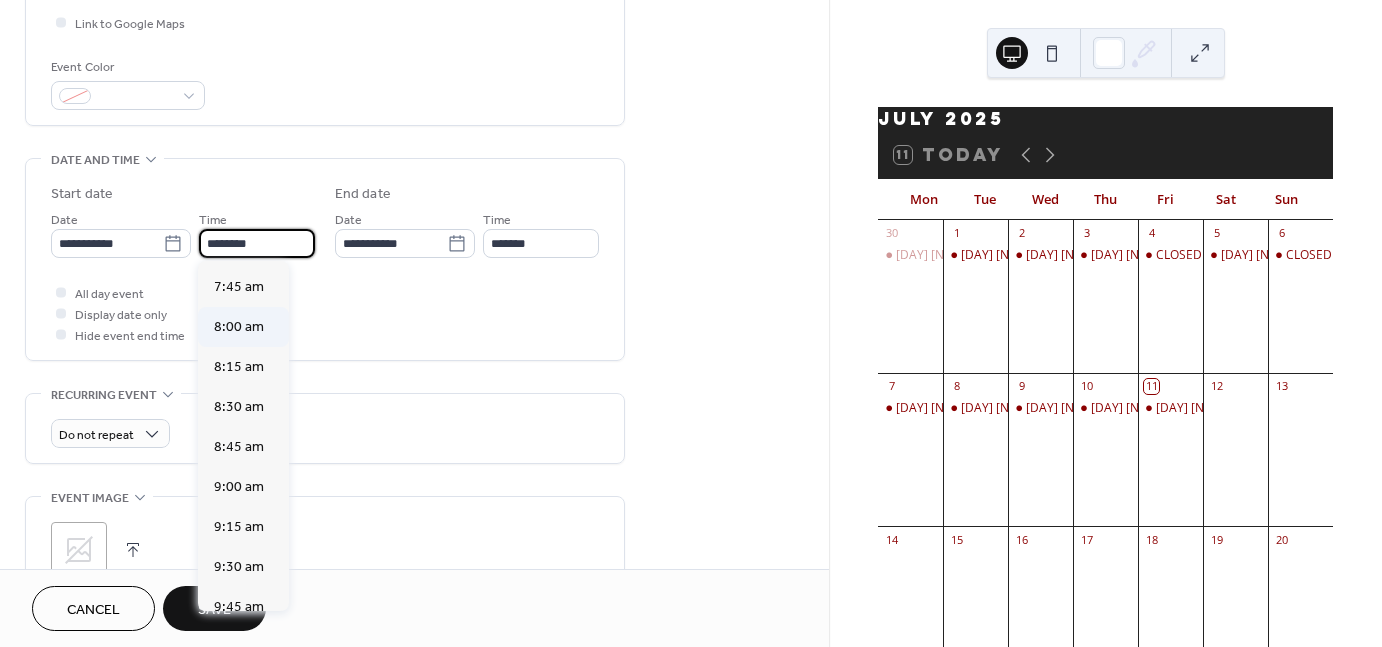 type on "*******" 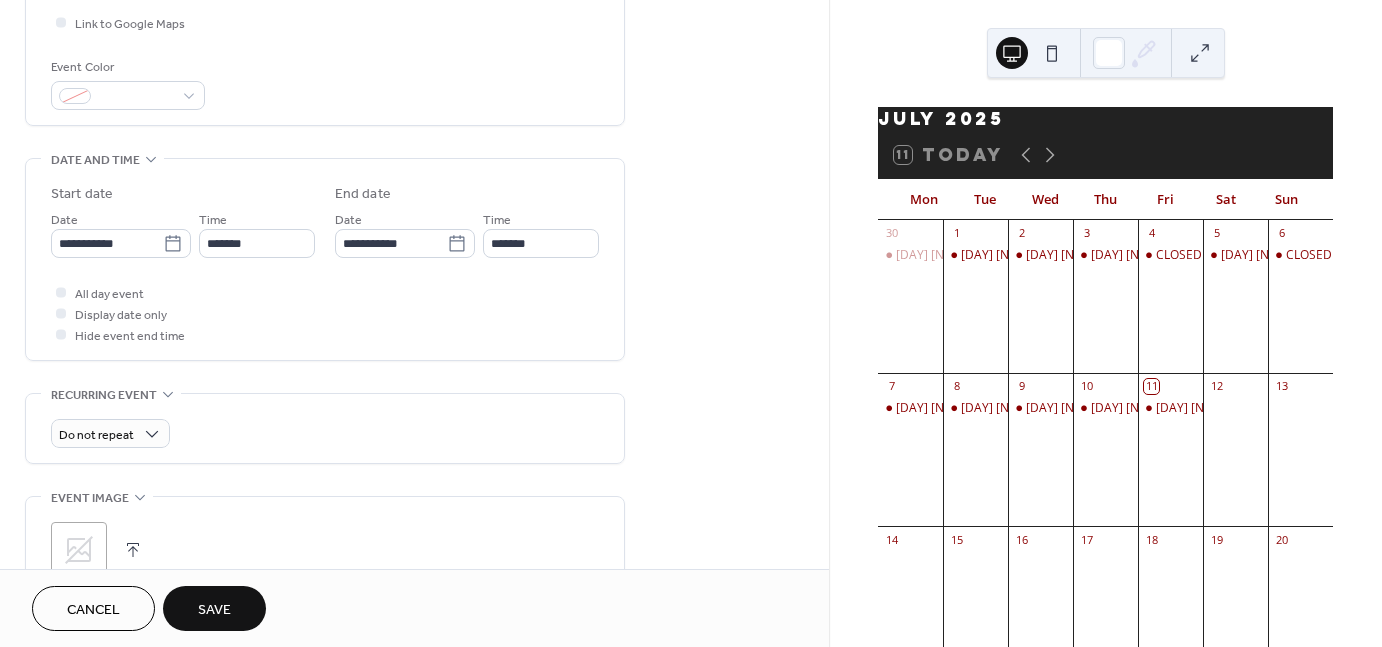 click on "All day event Display date only Hide event end time" at bounding box center [325, 313] 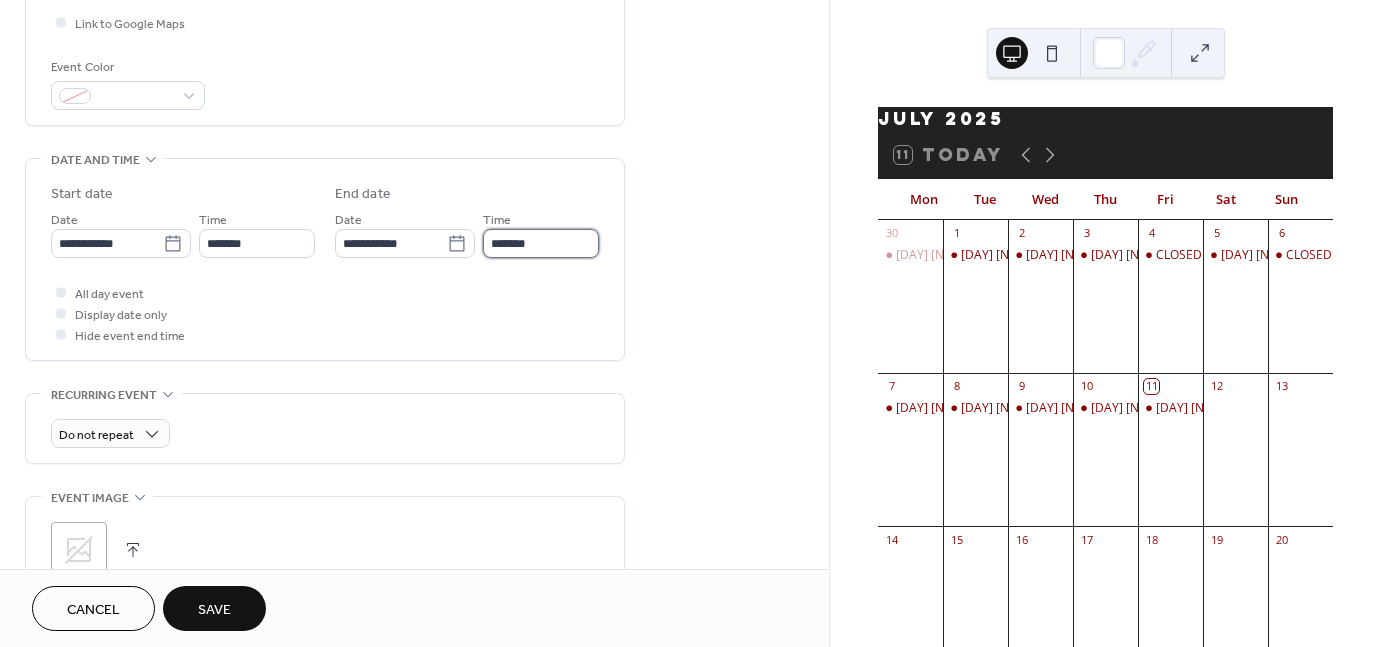 click on "*******" at bounding box center (541, 243) 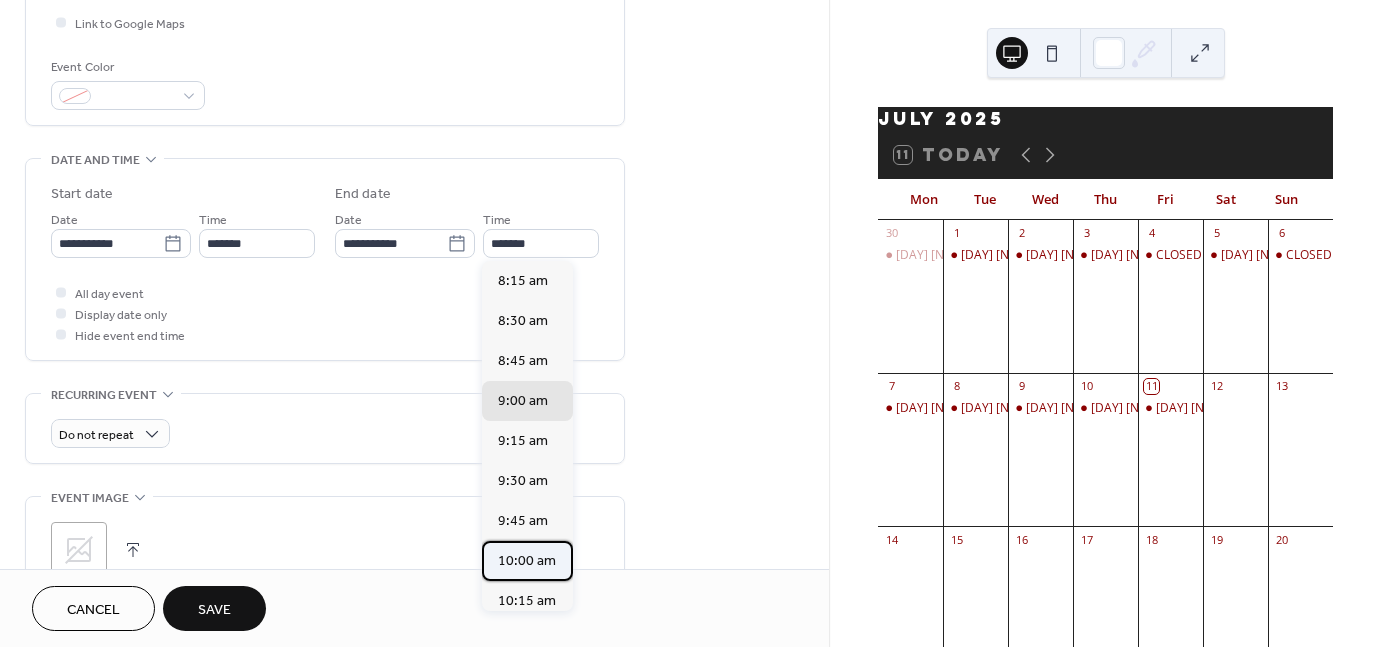 click on "10:00 am" at bounding box center [527, 561] 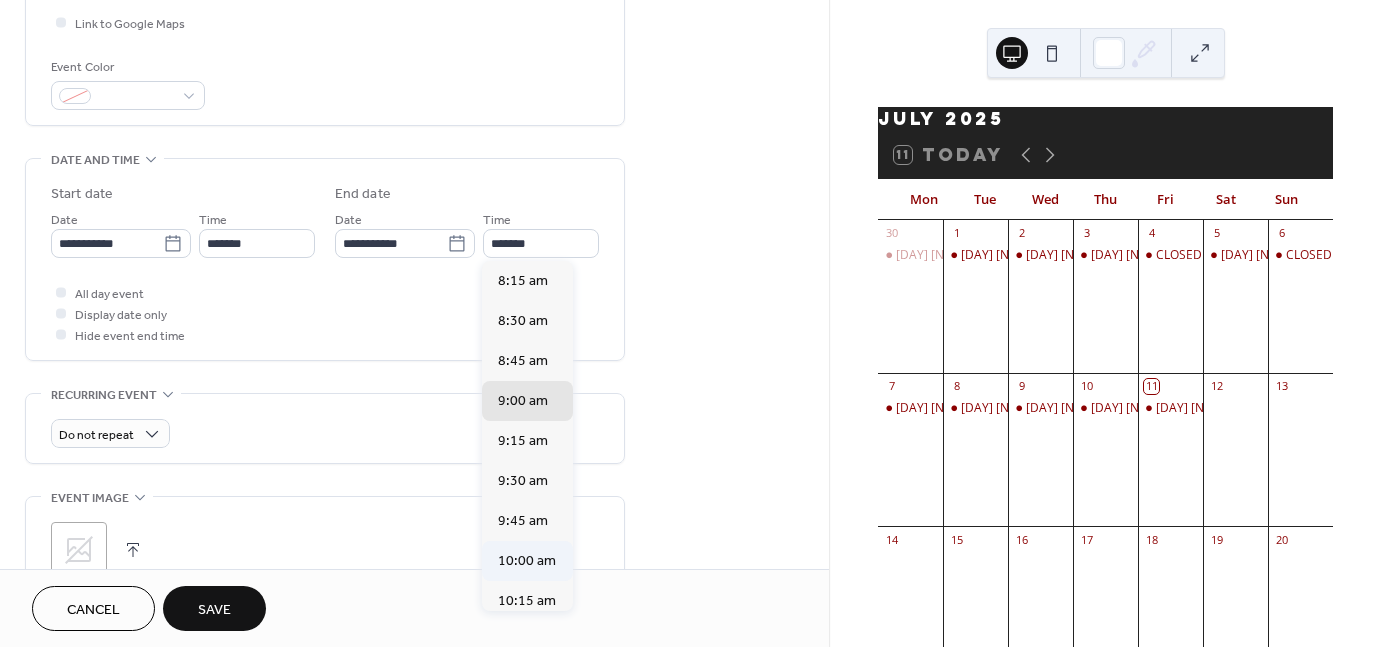 type on "********" 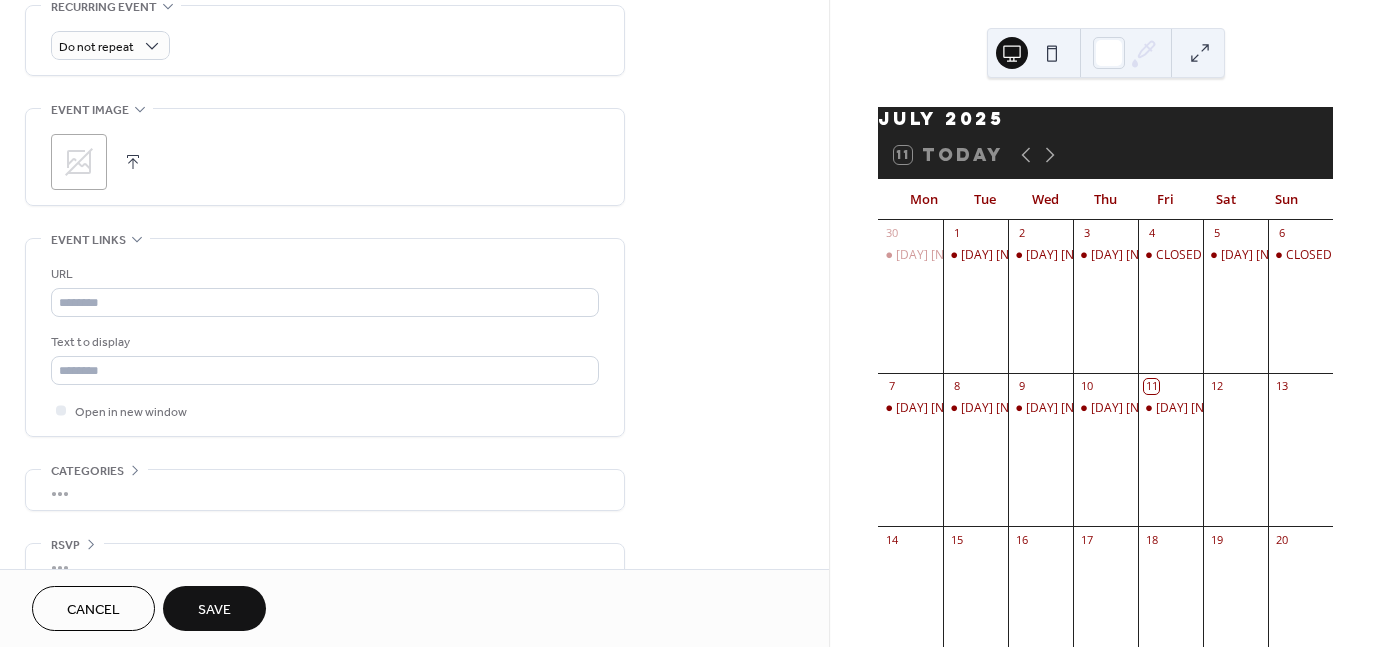 scroll, scrollTop: 886, scrollLeft: 0, axis: vertical 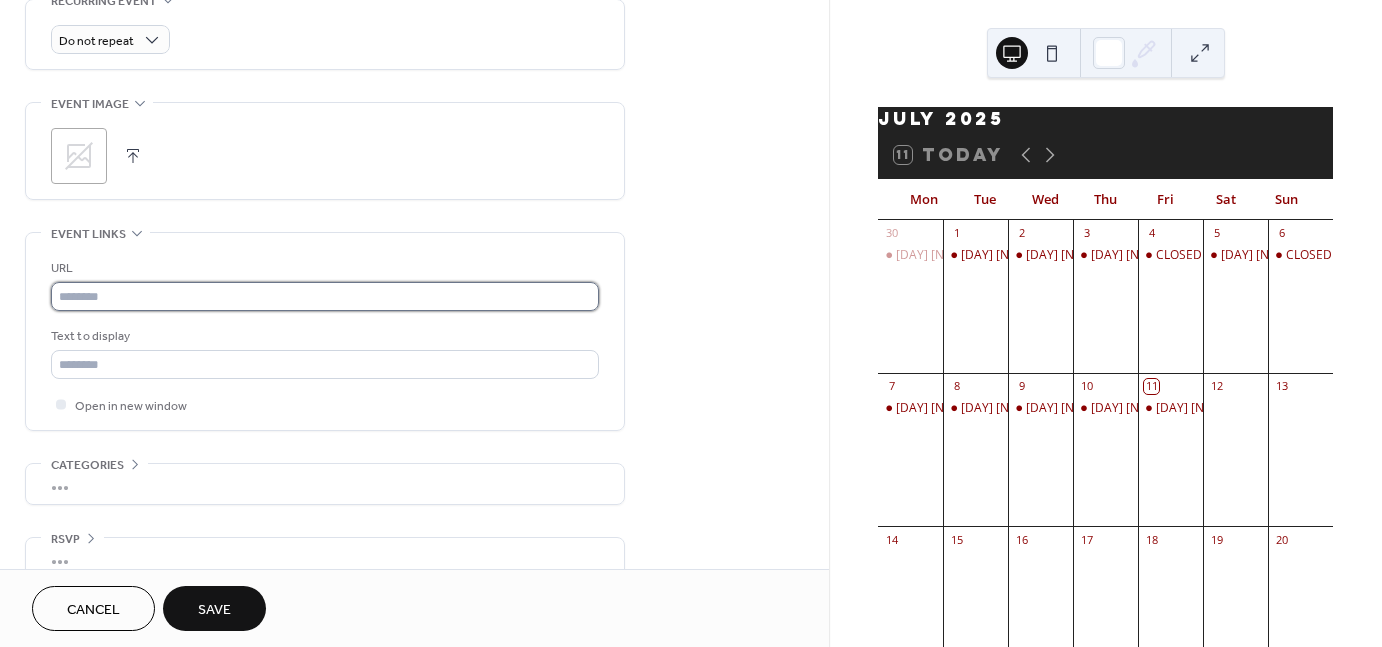click at bounding box center (325, 296) 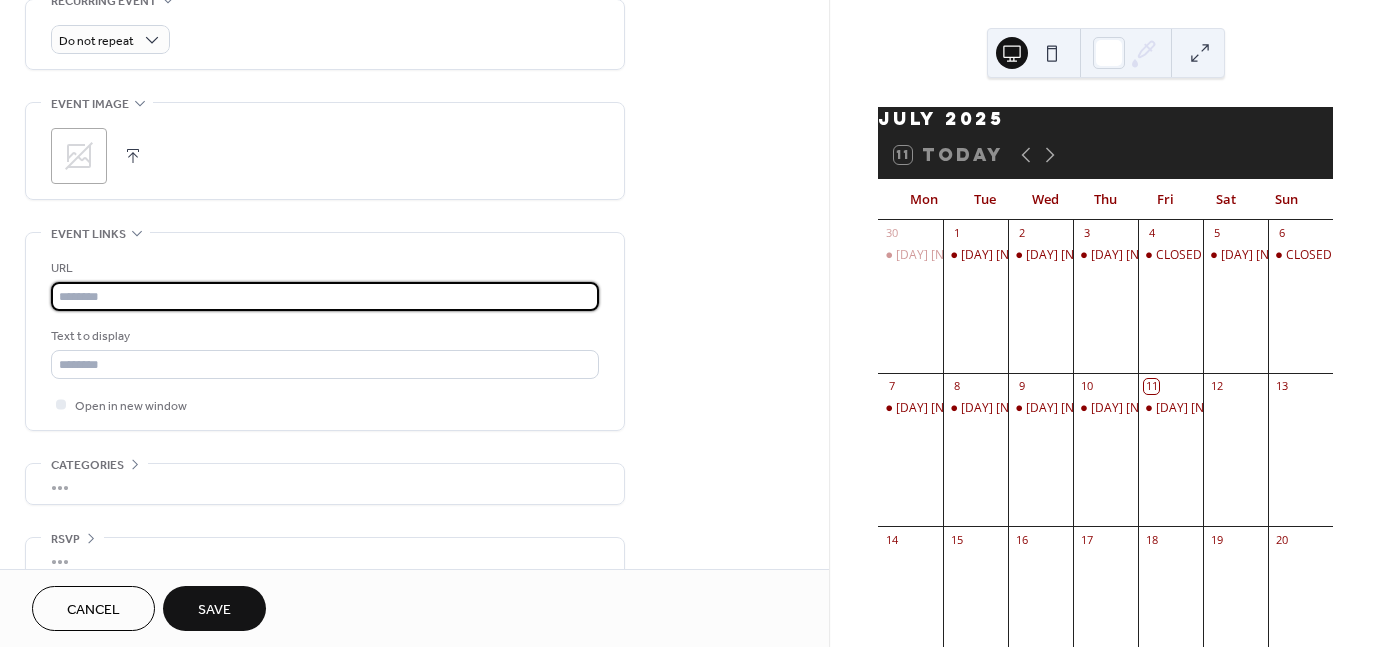 type on "**********" 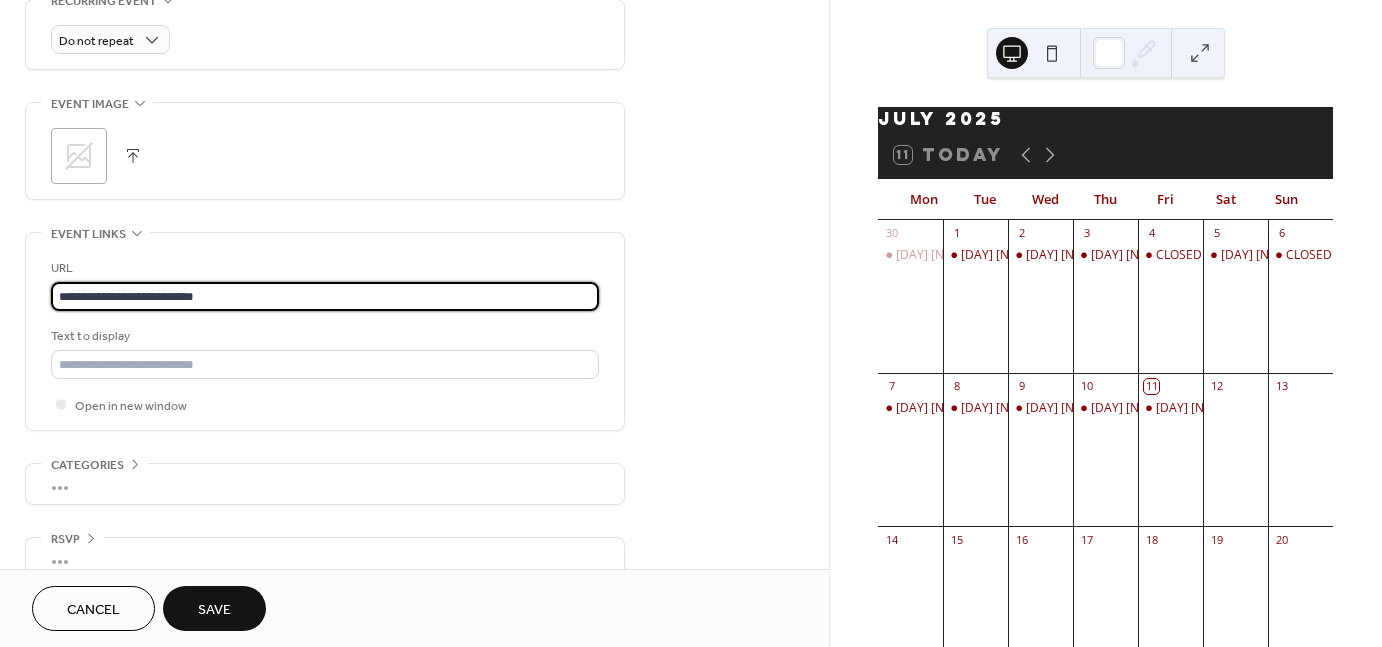 click on "**********" at bounding box center [325, 336] 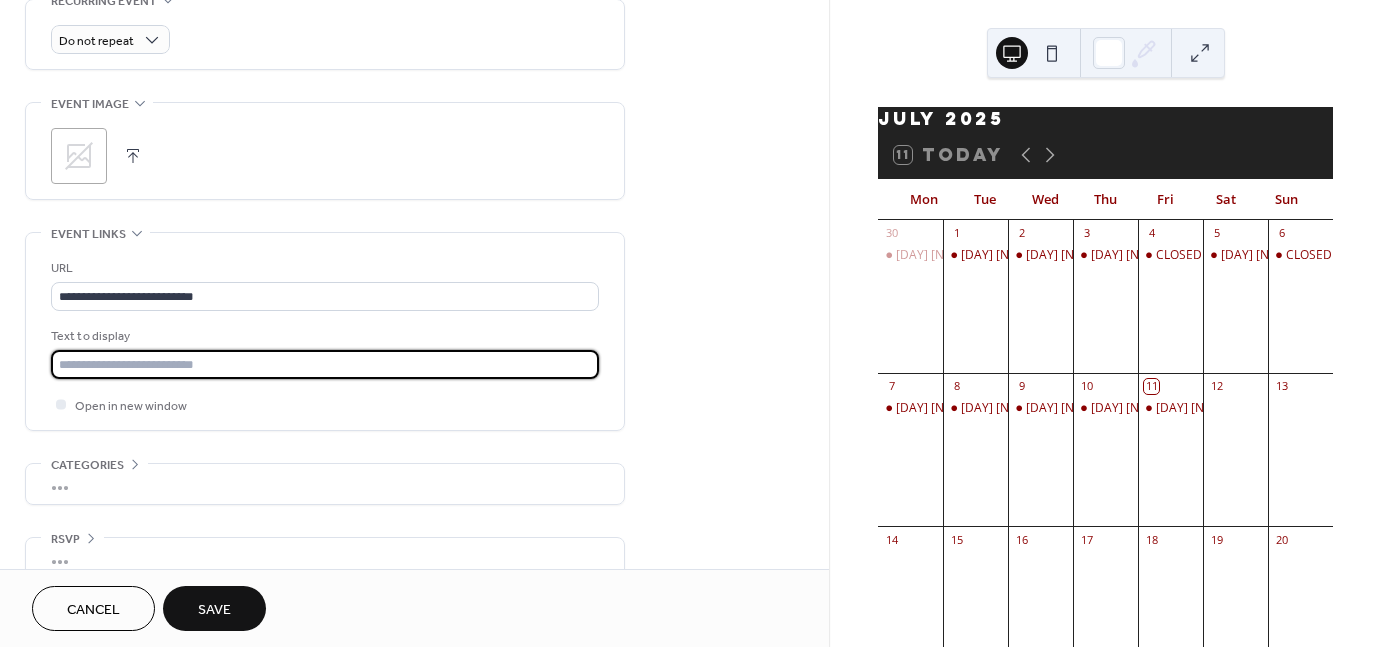 click at bounding box center [325, 364] 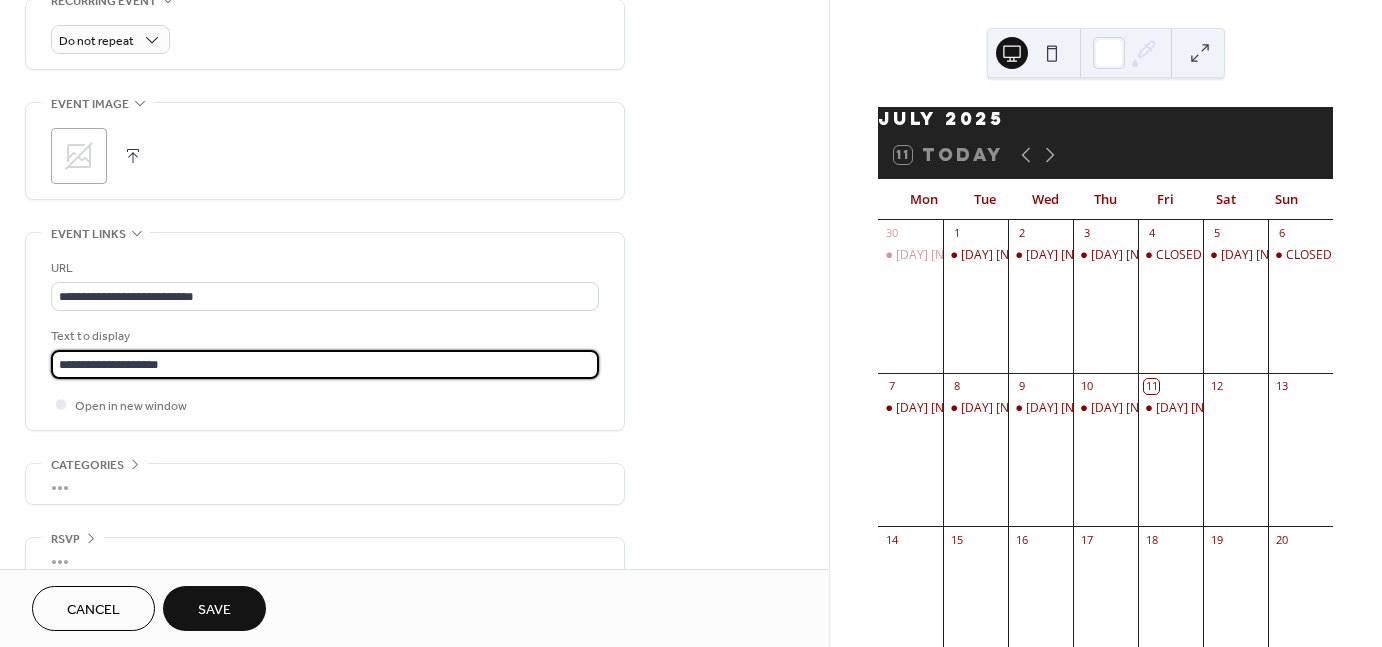 scroll, scrollTop: 913, scrollLeft: 0, axis: vertical 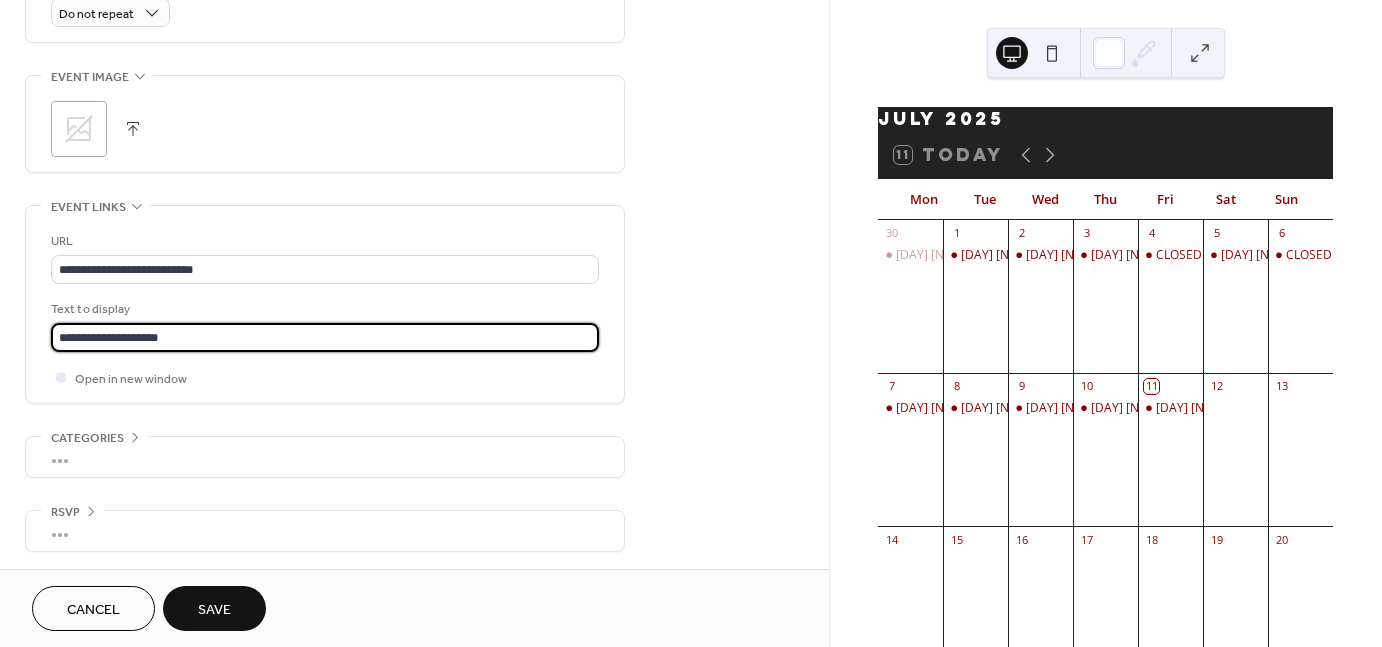 click on "Save" at bounding box center [214, 608] 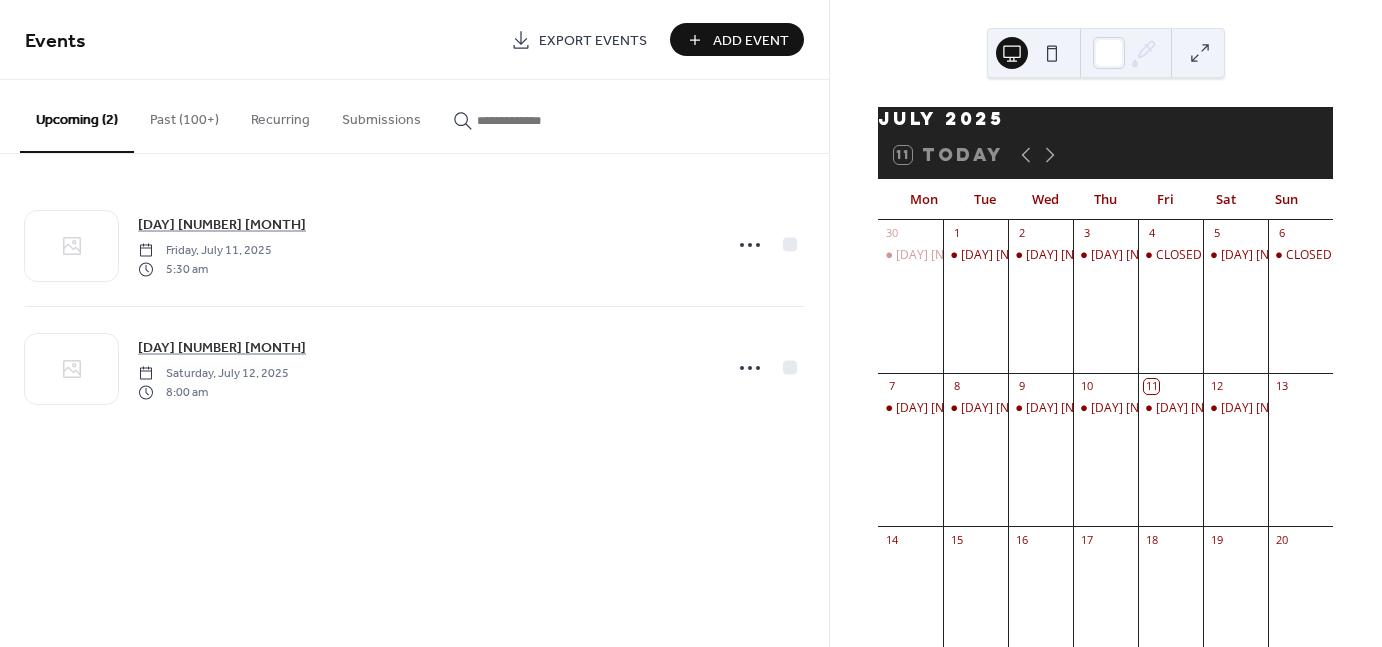 click on "Add Event" at bounding box center (751, 41) 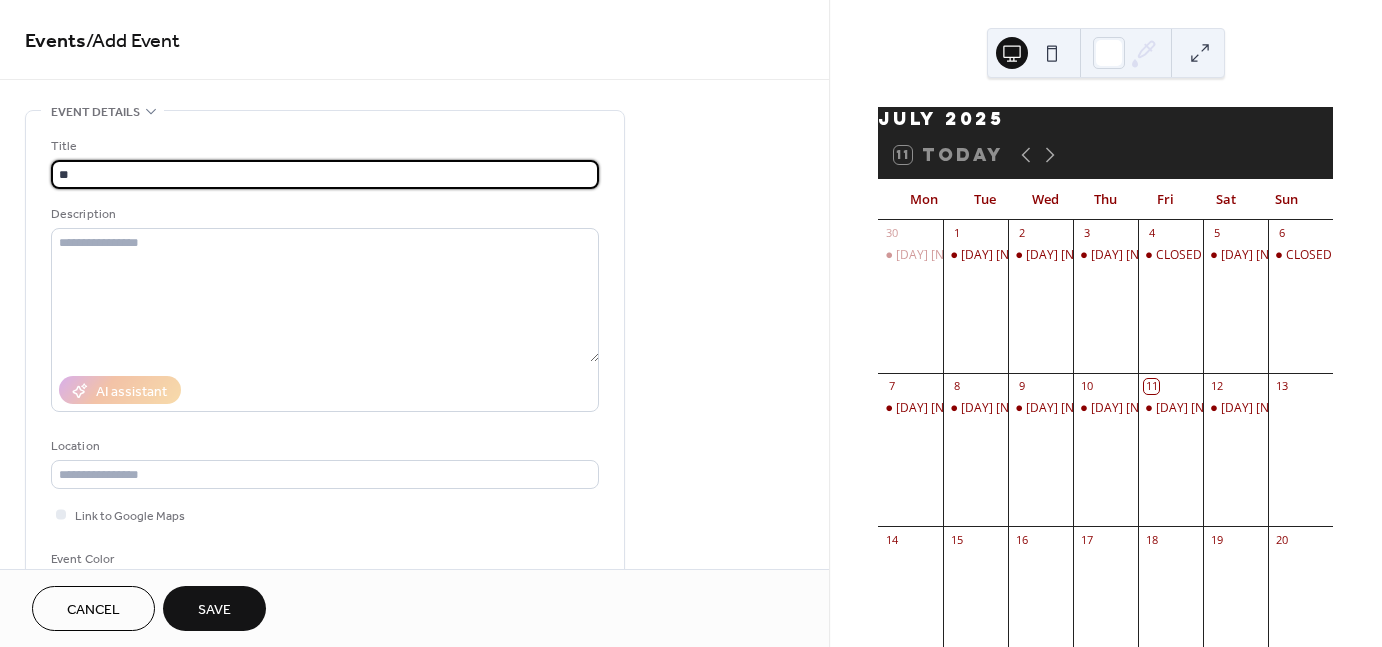 type on "*" 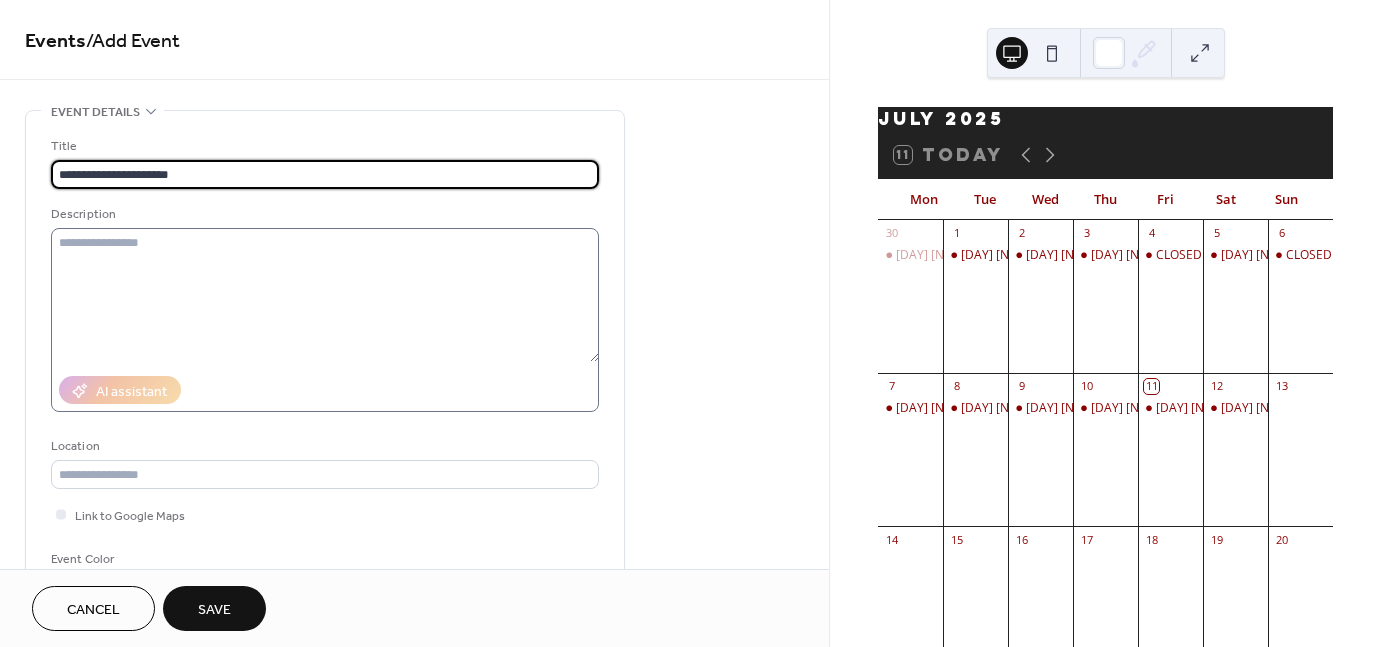 type on "**********" 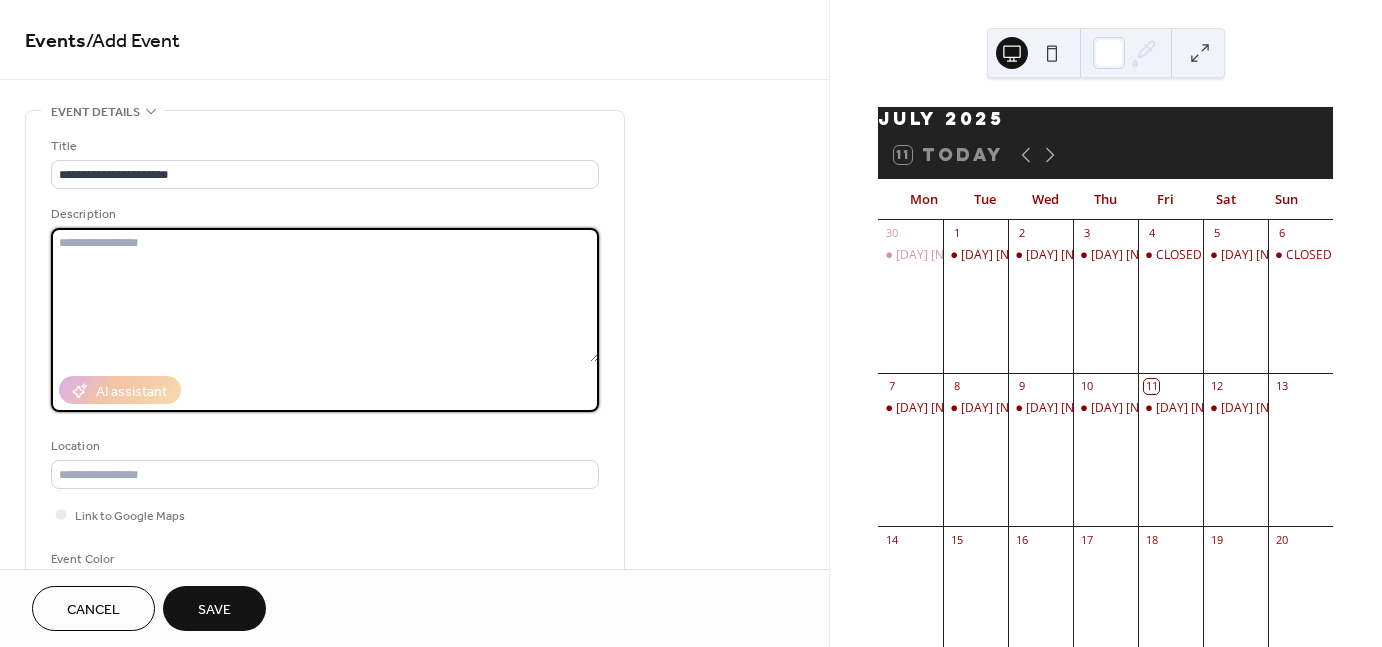 click at bounding box center [325, 295] 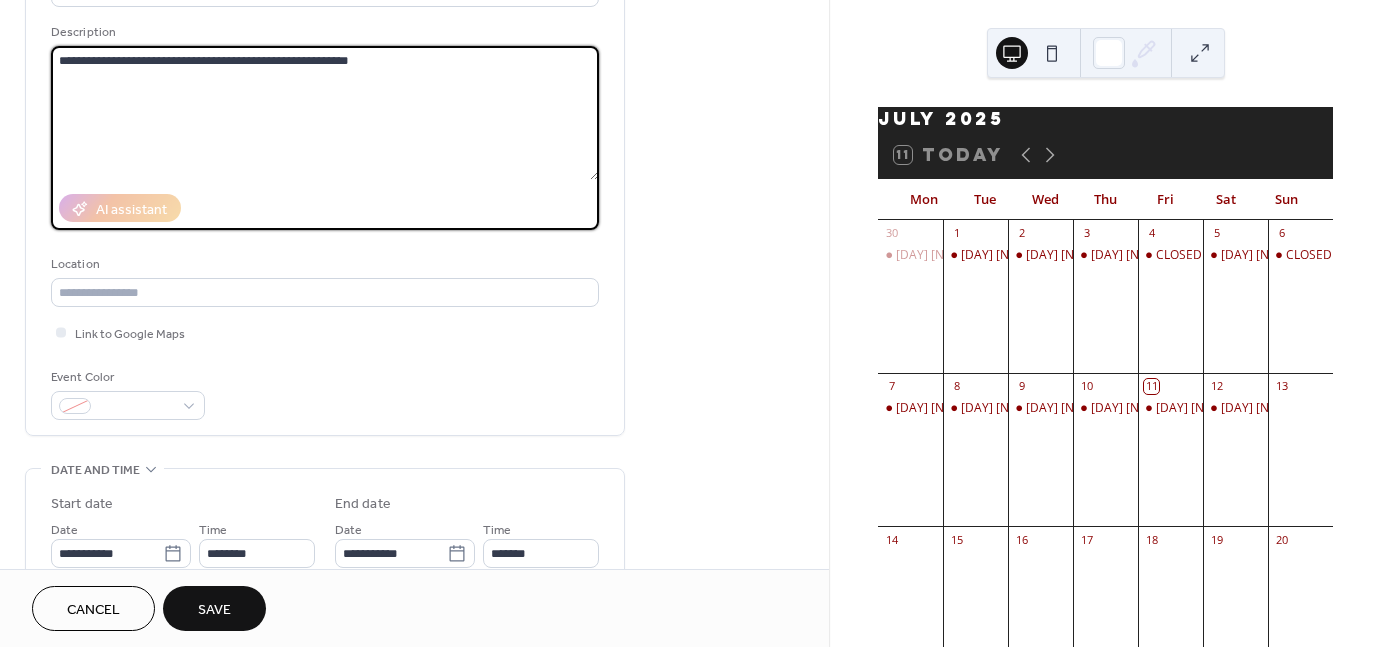 scroll, scrollTop: 190, scrollLeft: 0, axis: vertical 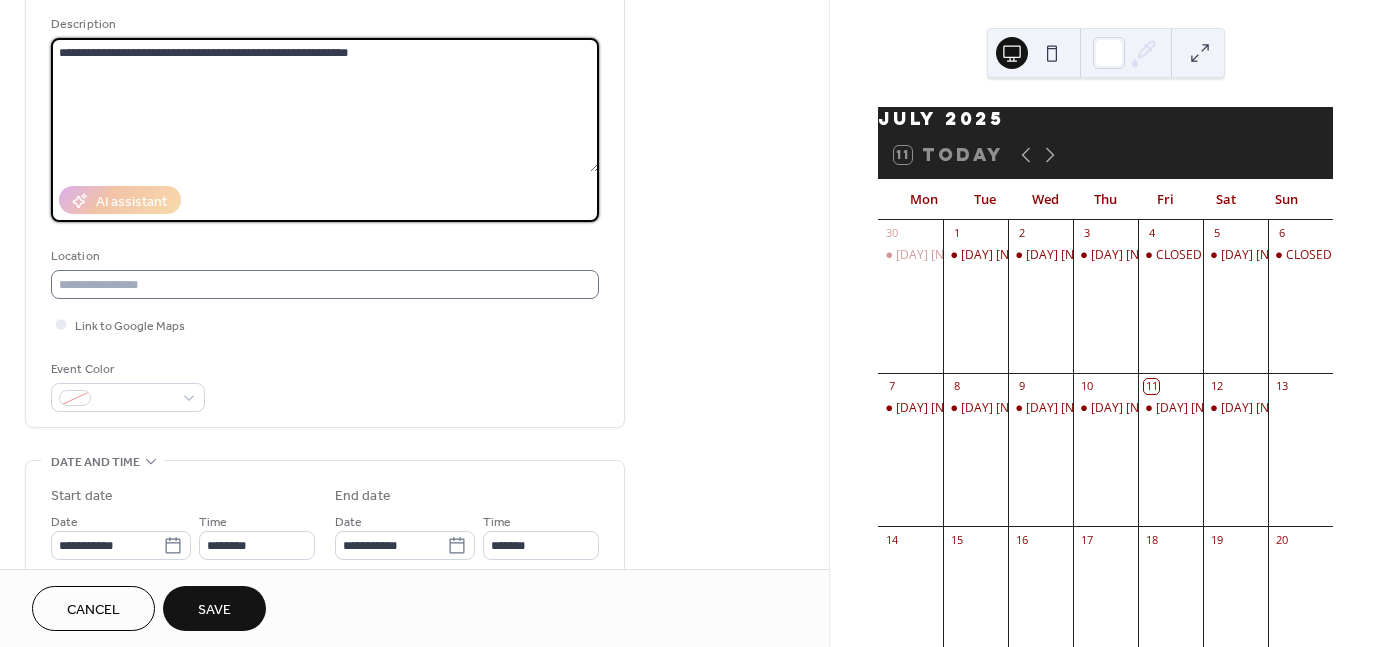 type on "**********" 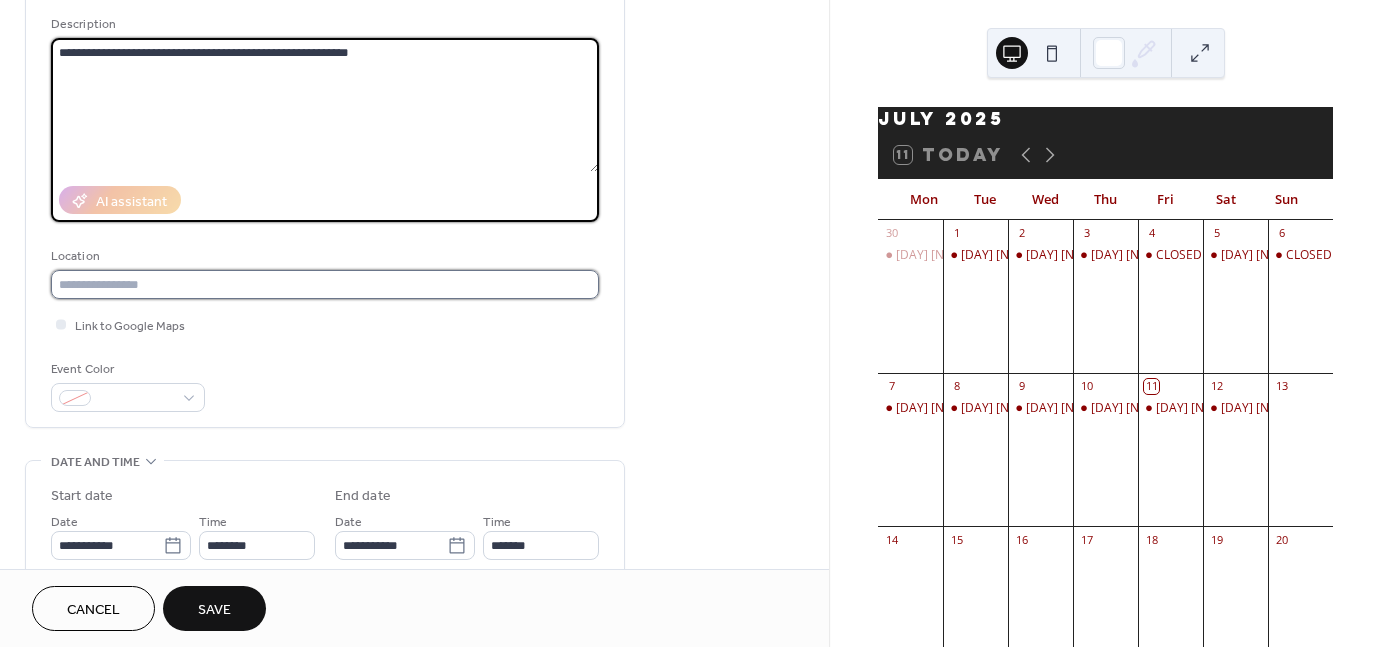 click at bounding box center (325, 284) 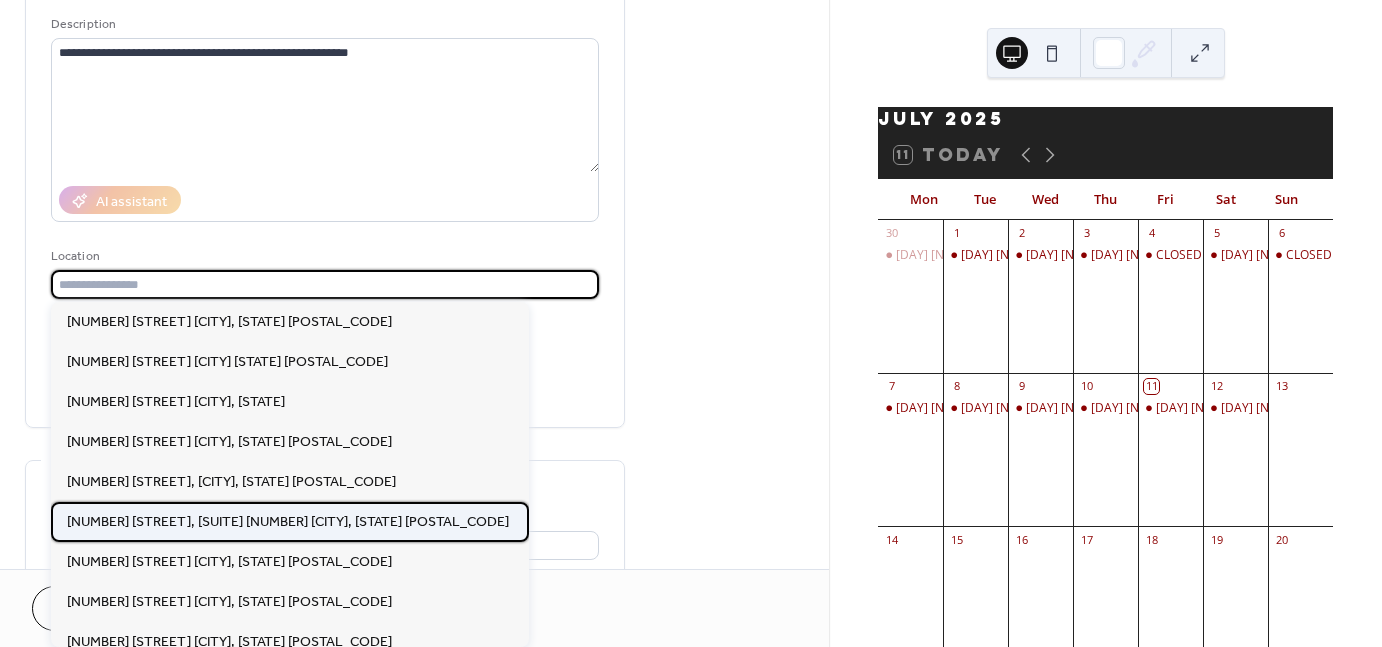 click on "[NUMBER] [STREET], [SUITE] [NUMBER] [CITY], [STATE] [POSTAL_CODE]" at bounding box center [288, 522] 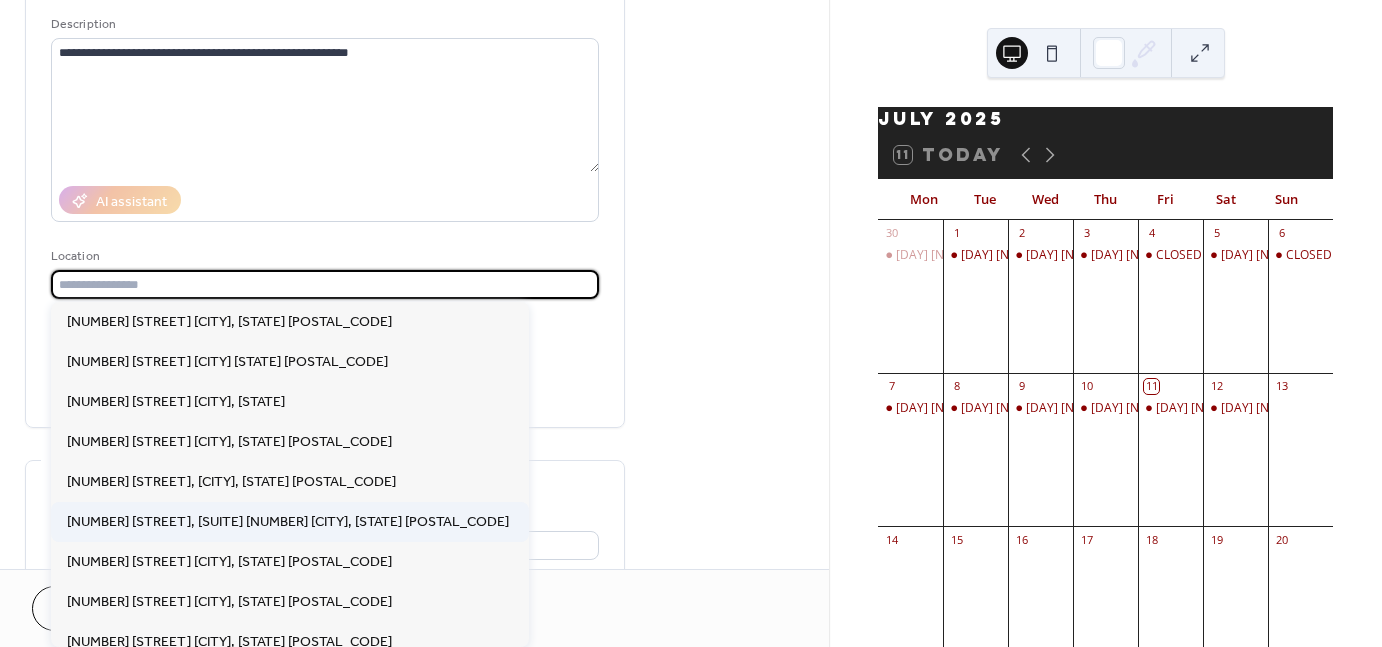 type on "**********" 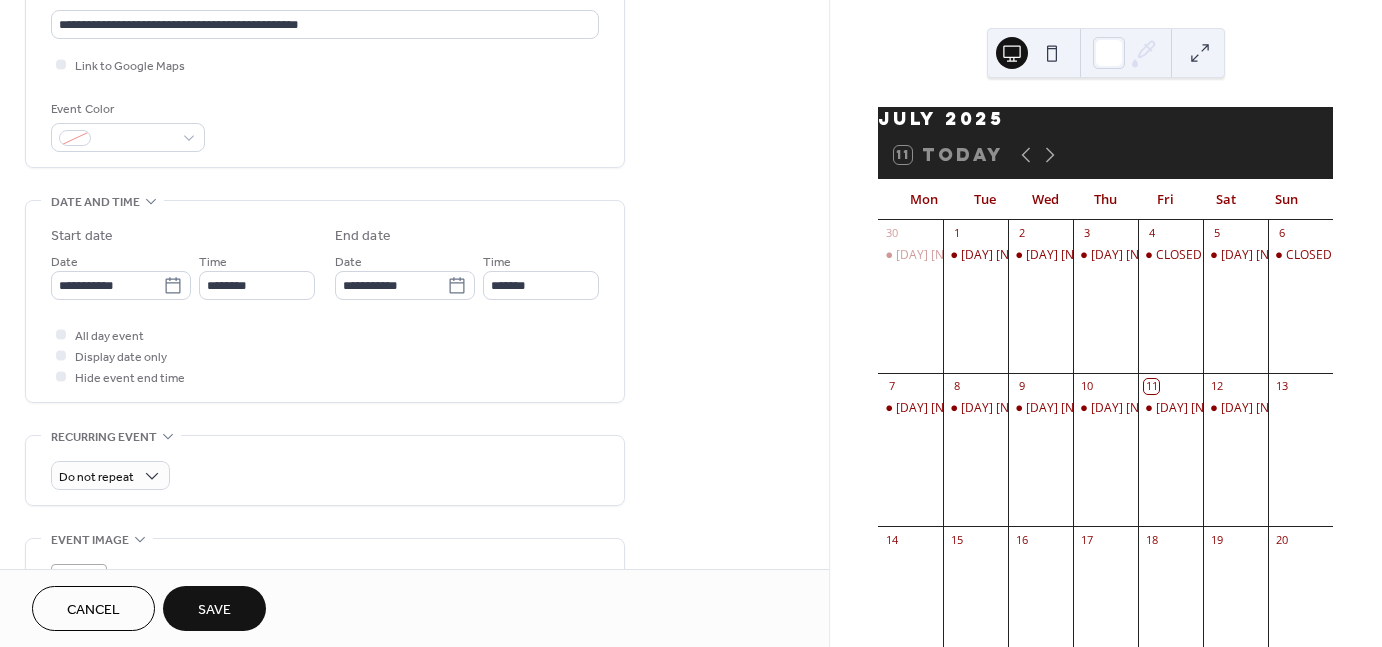 scroll, scrollTop: 454, scrollLeft: 0, axis: vertical 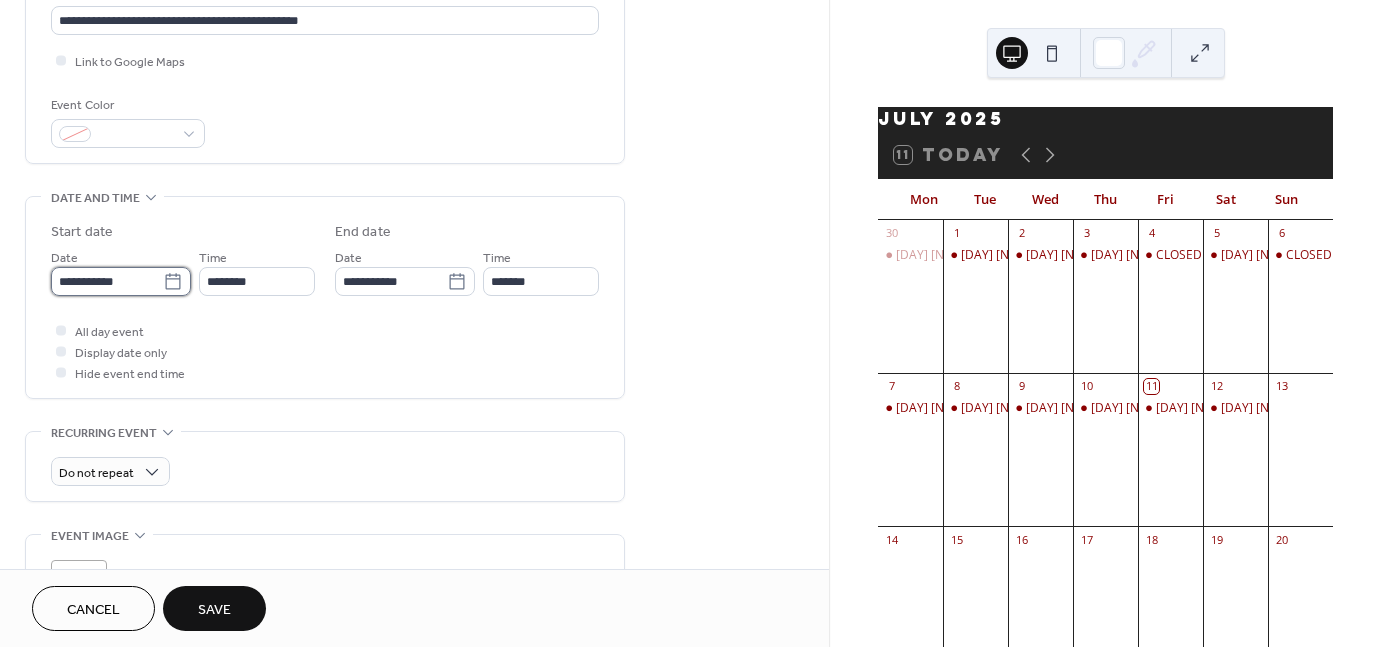click on "**********" at bounding box center [107, 281] 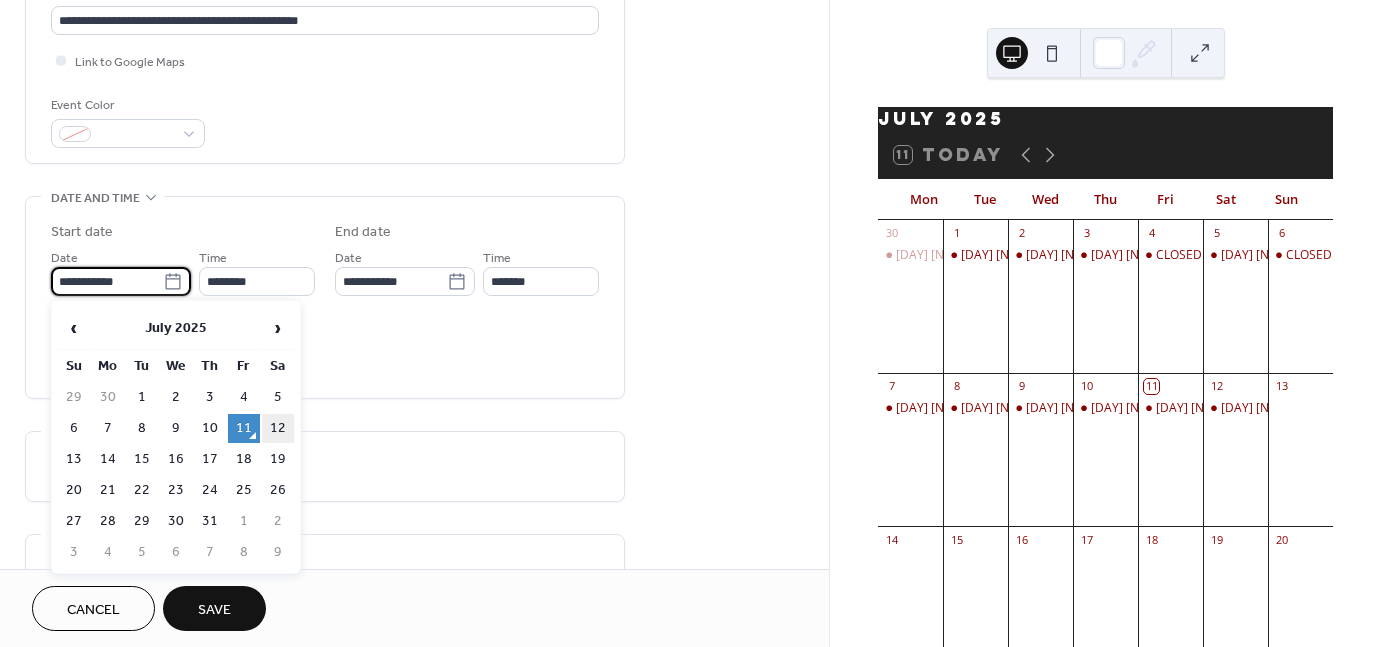 click on "12" at bounding box center [278, 428] 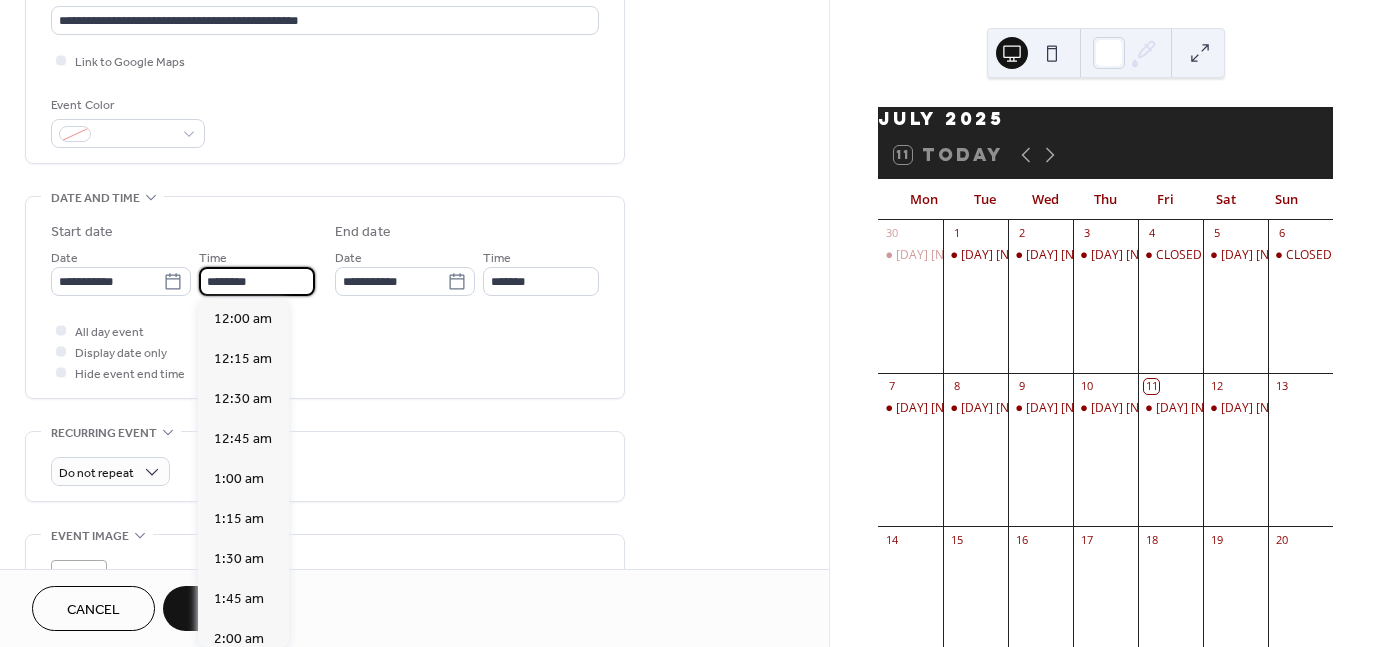 click on "********" at bounding box center [257, 281] 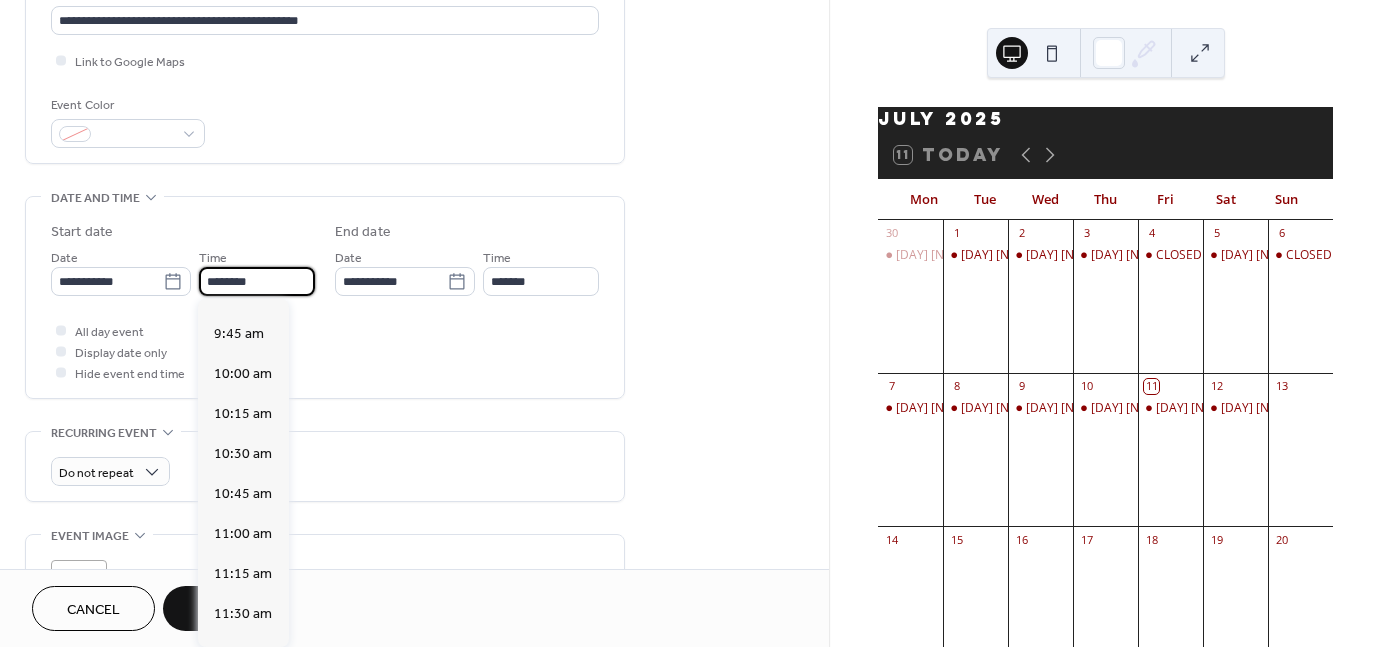 scroll, scrollTop: 1536, scrollLeft: 0, axis: vertical 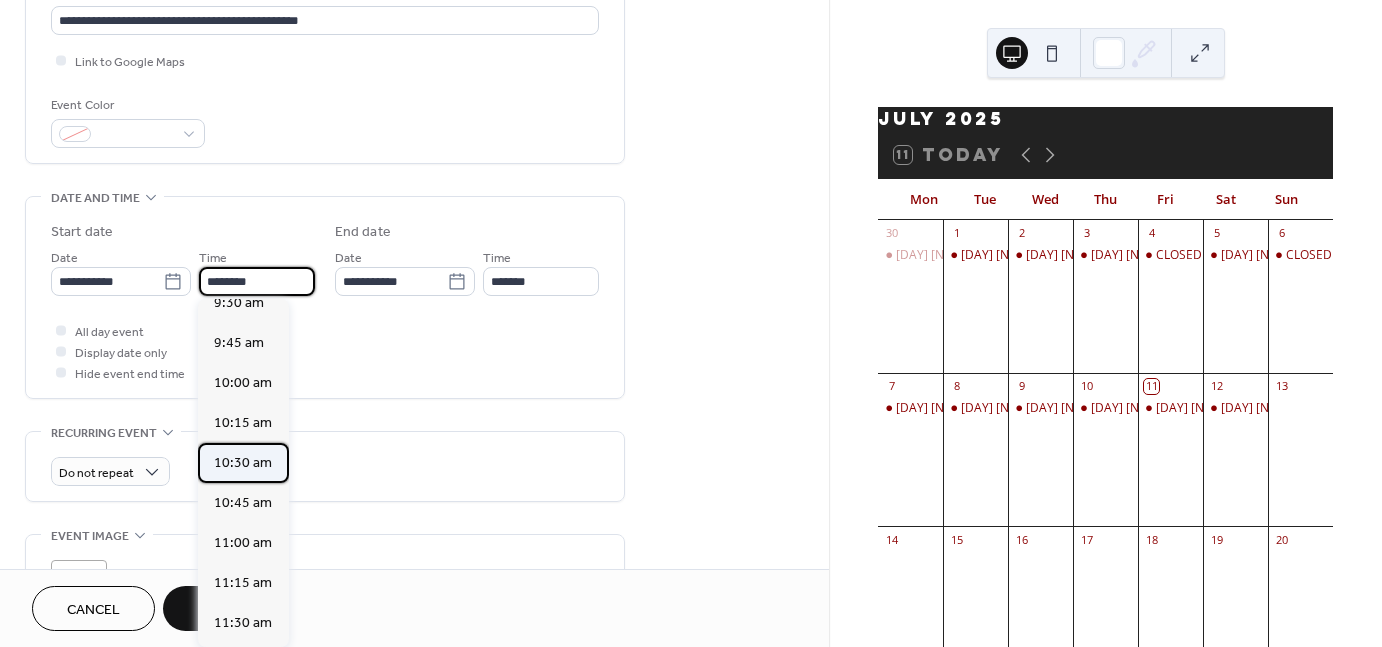 click on "10:30 am" at bounding box center [243, 463] 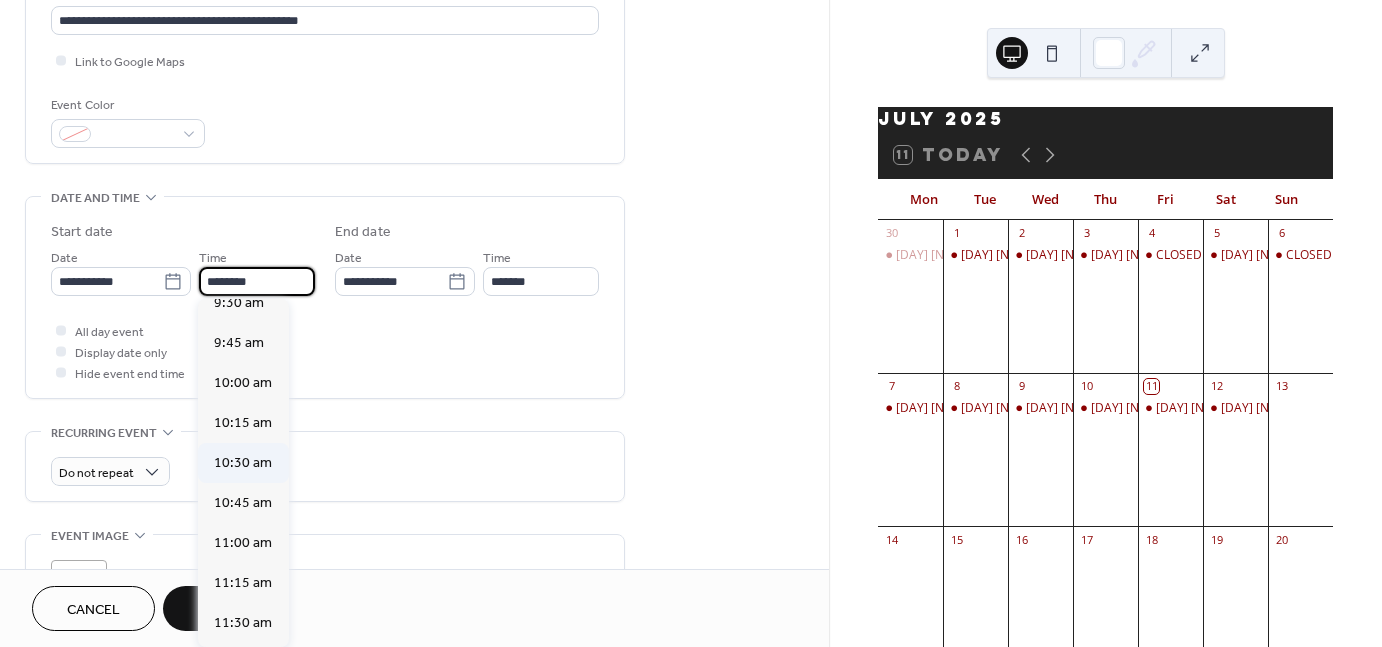 type on "********" 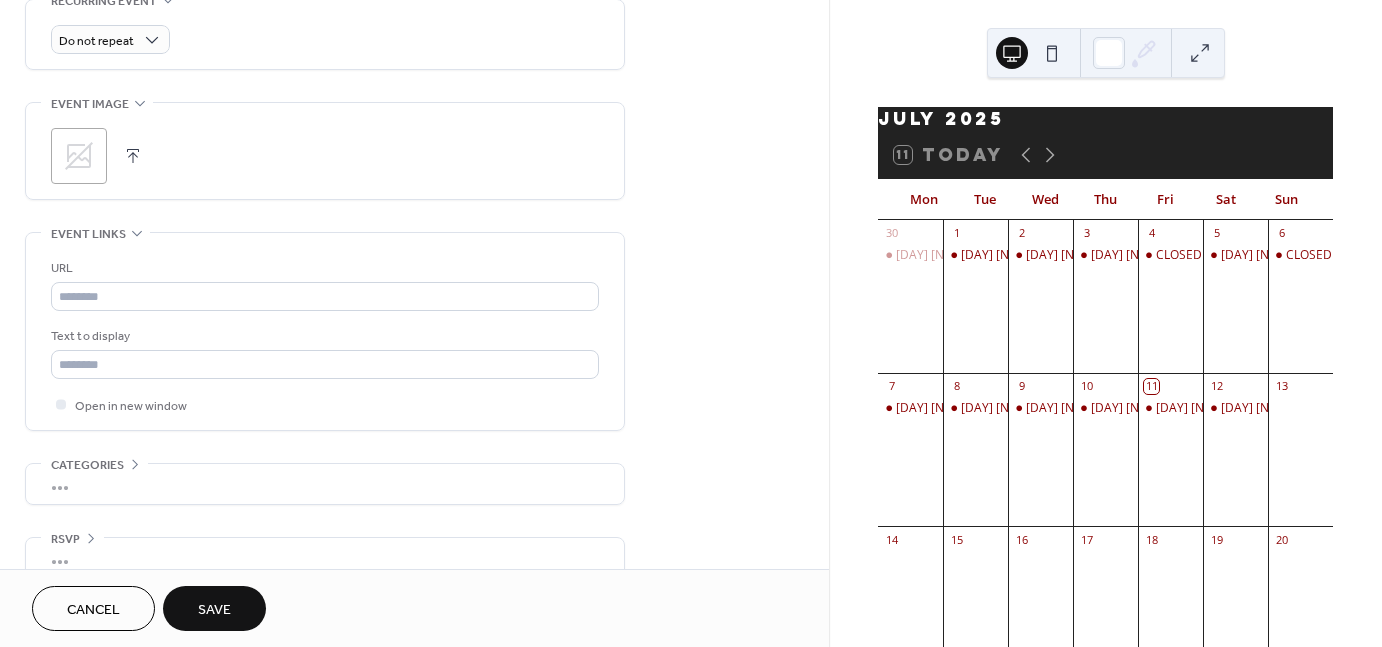 scroll, scrollTop: 888, scrollLeft: 0, axis: vertical 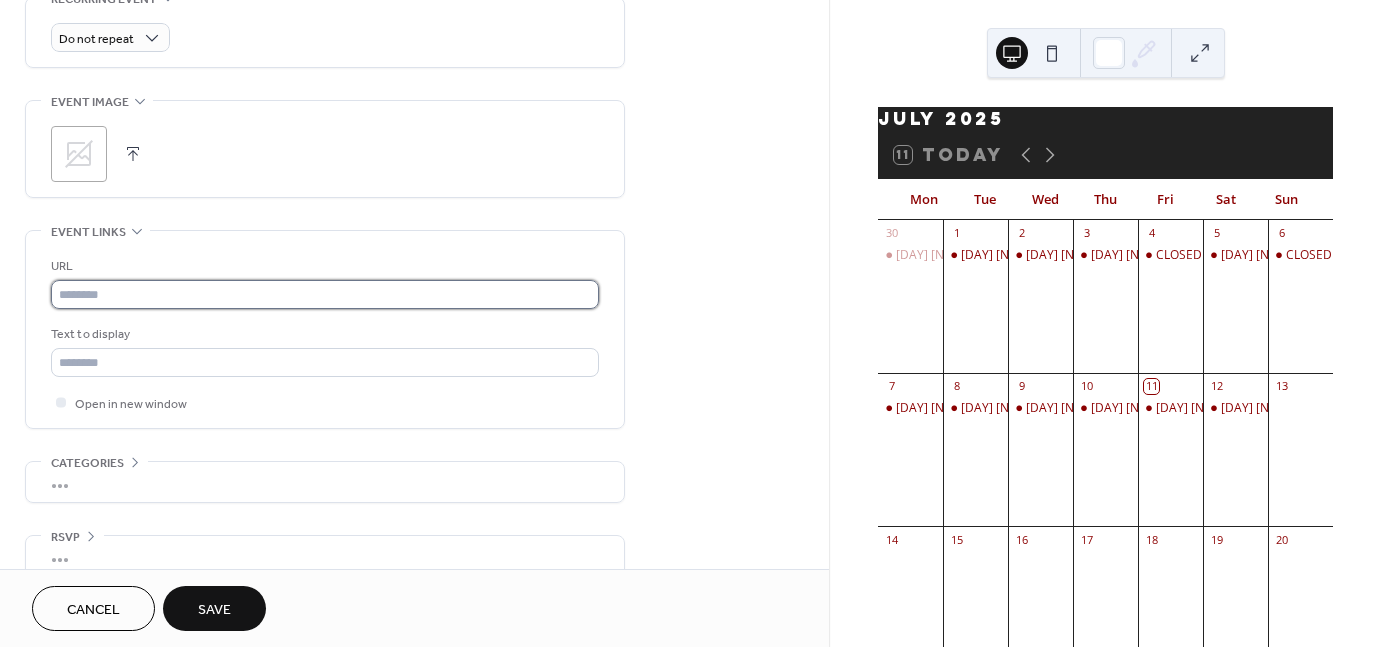 click at bounding box center [325, 294] 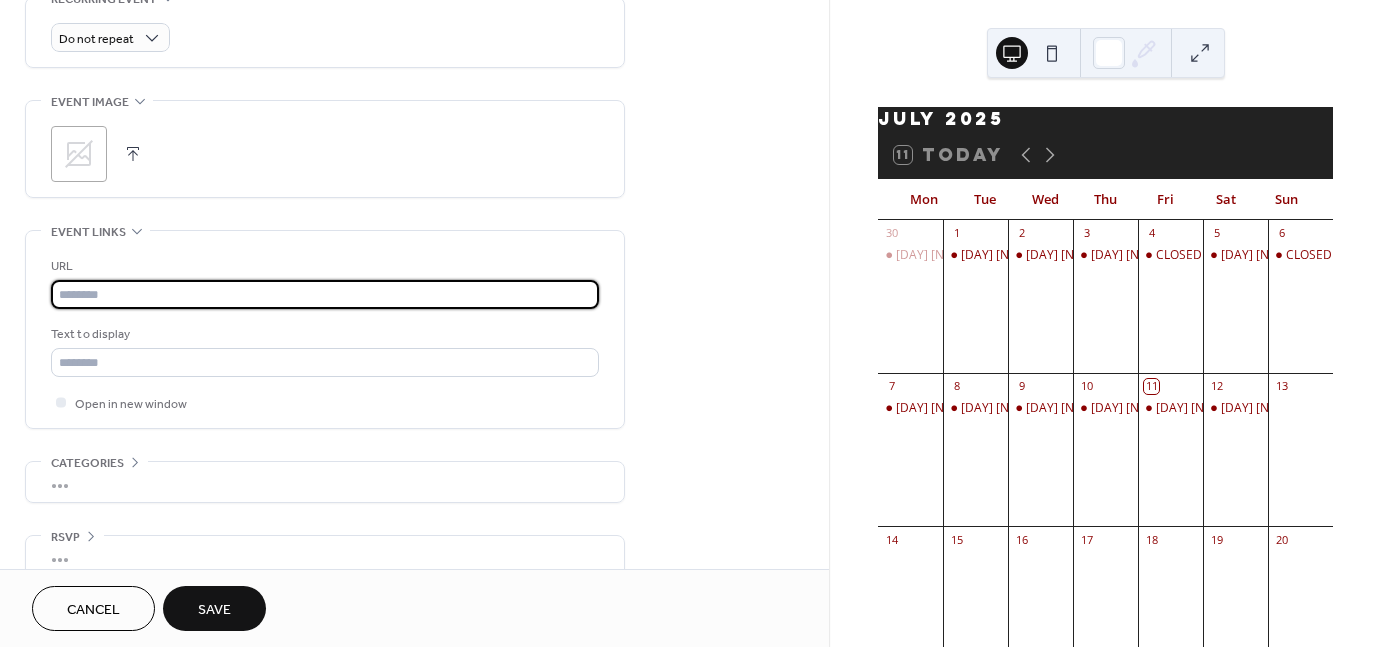 type on "**********" 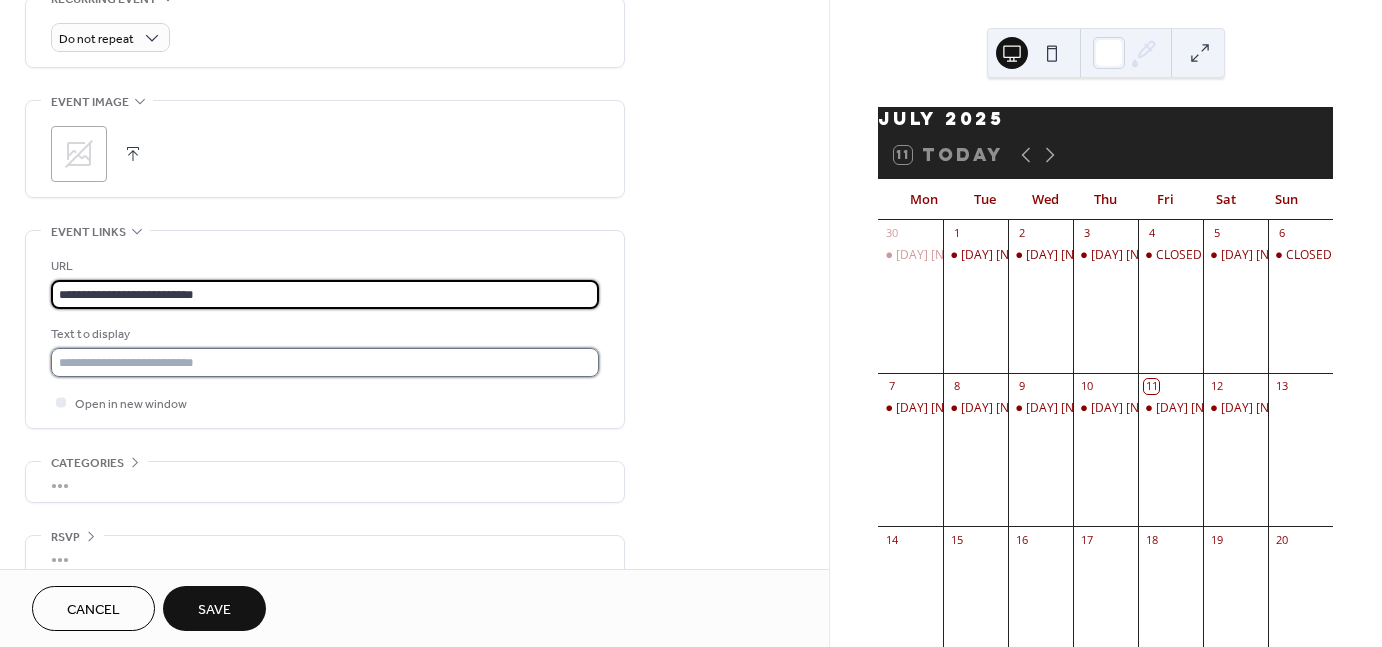 click at bounding box center [325, 362] 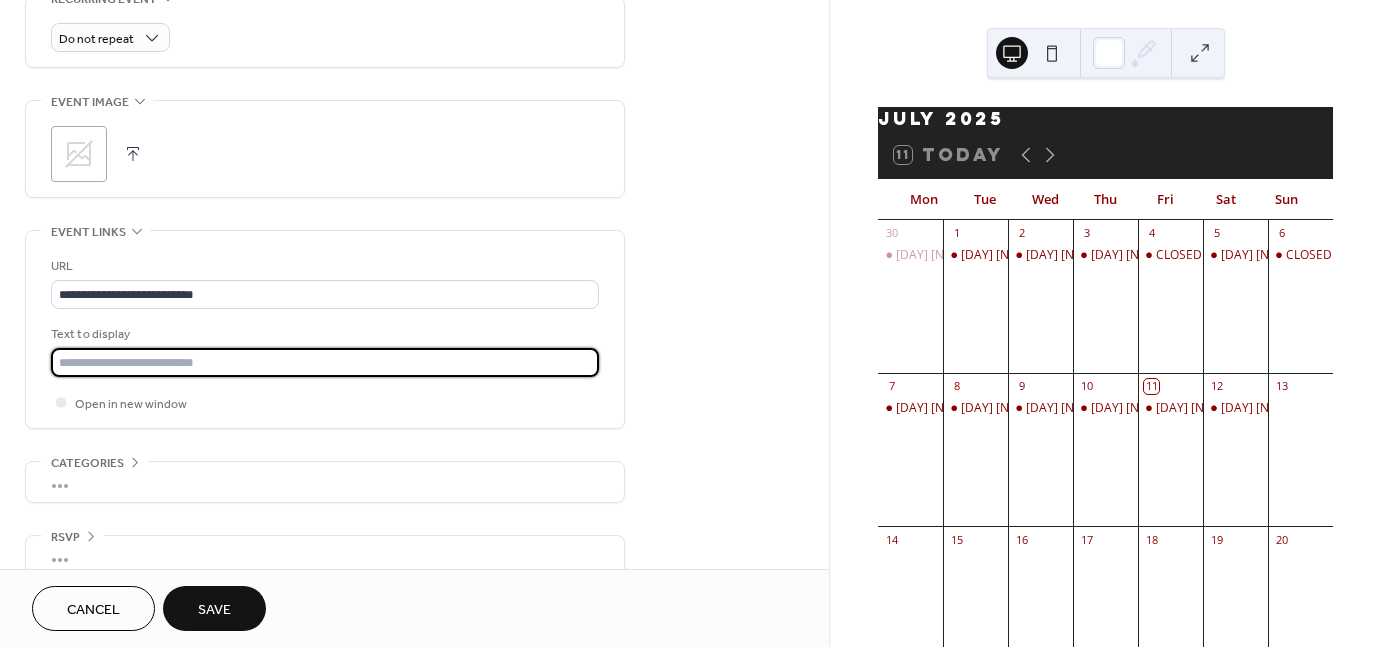 type on "**********" 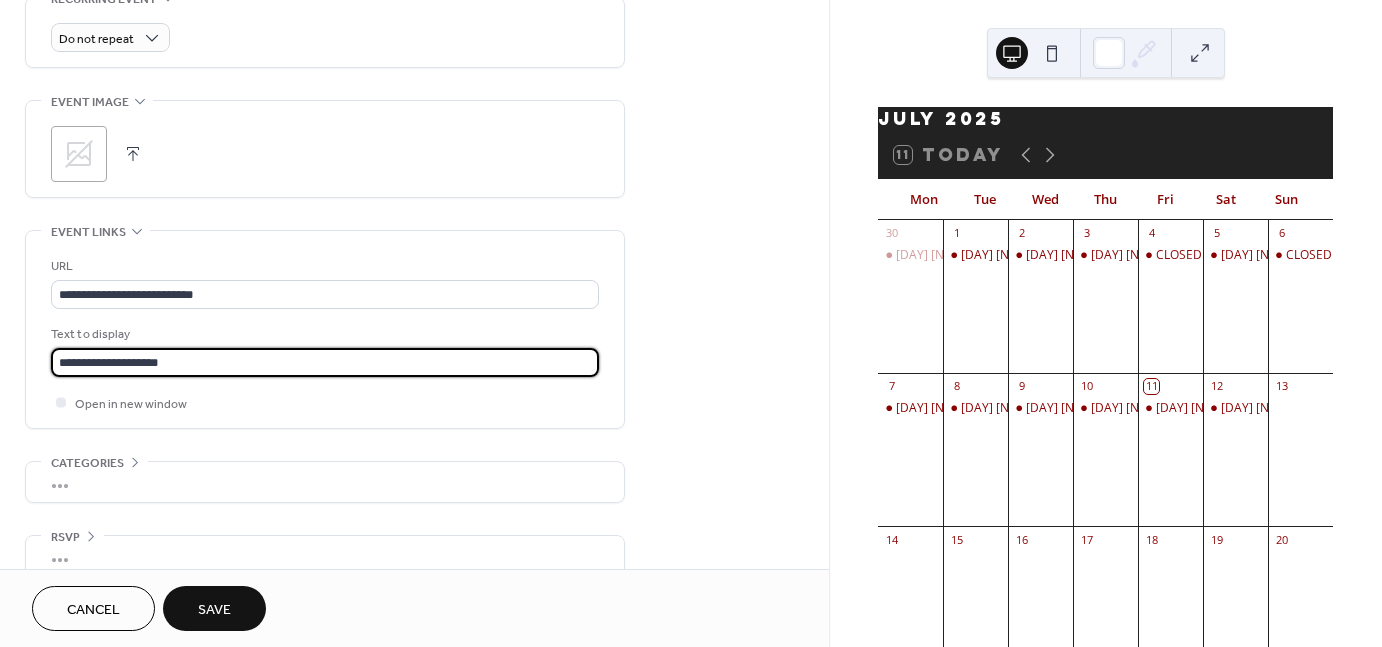 click on "Save" at bounding box center [214, 610] 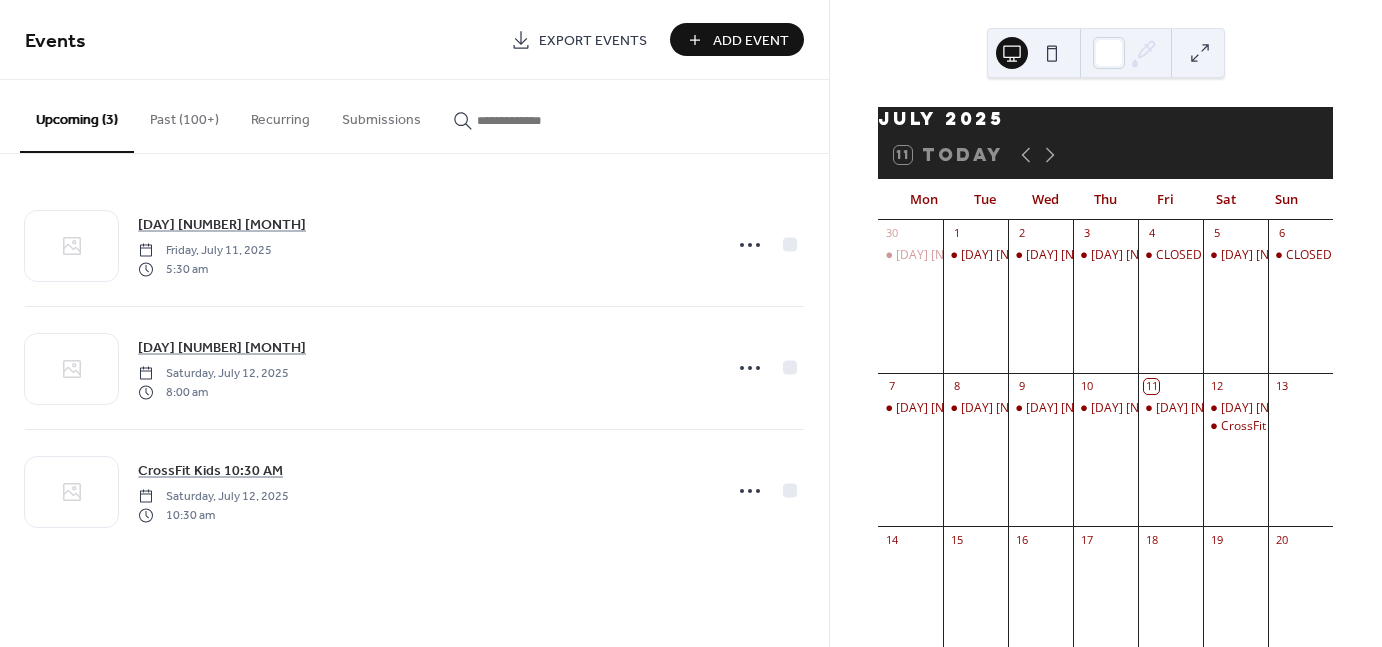click on "Add Event" at bounding box center (751, 41) 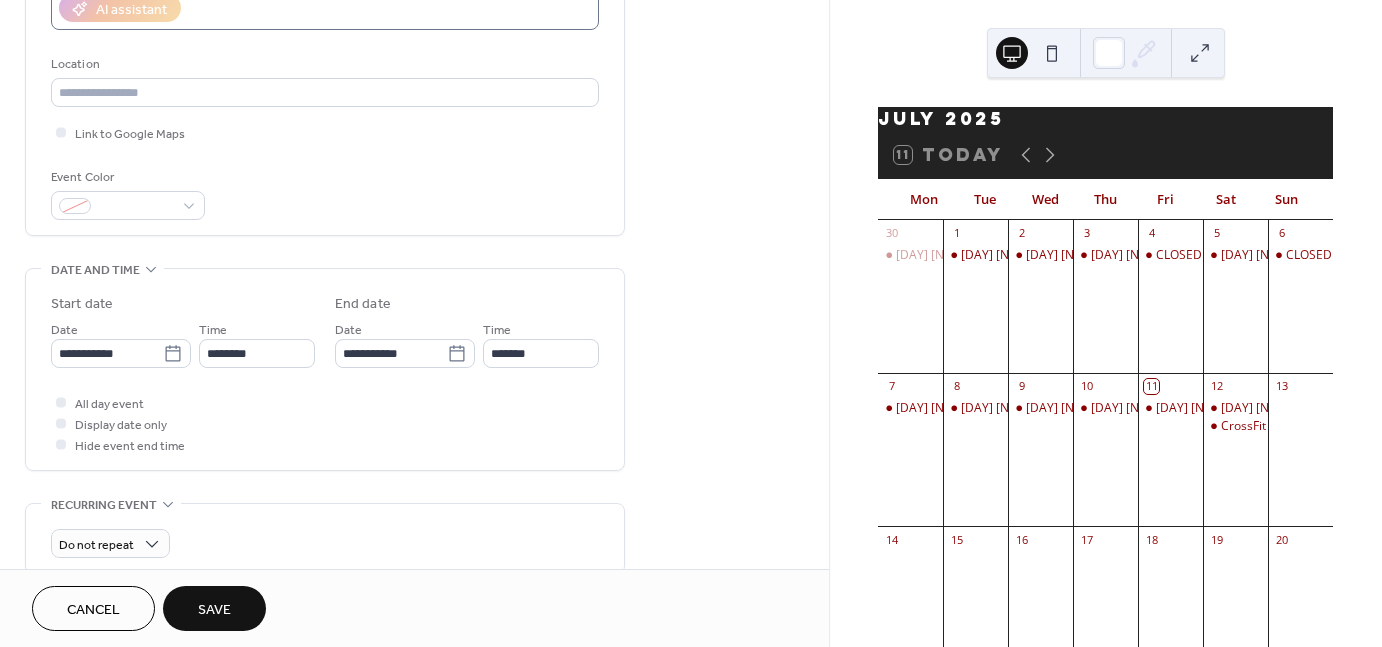 scroll, scrollTop: 384, scrollLeft: 0, axis: vertical 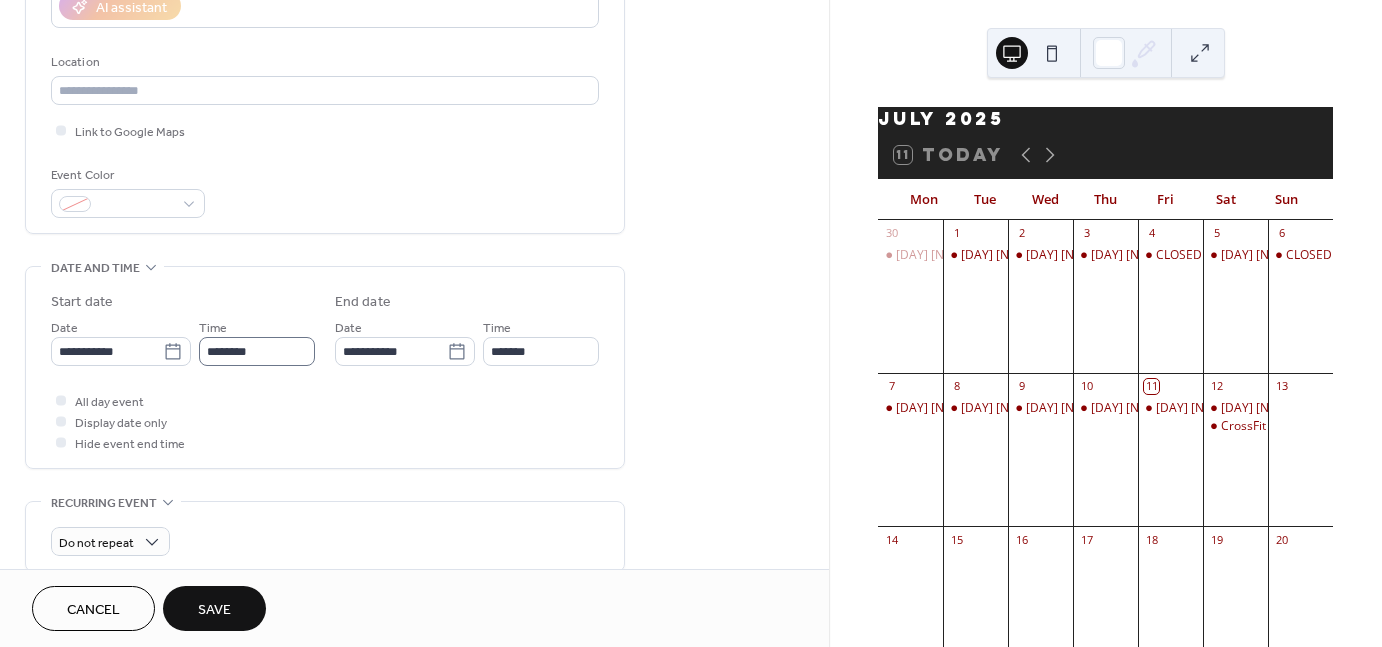 type on "******" 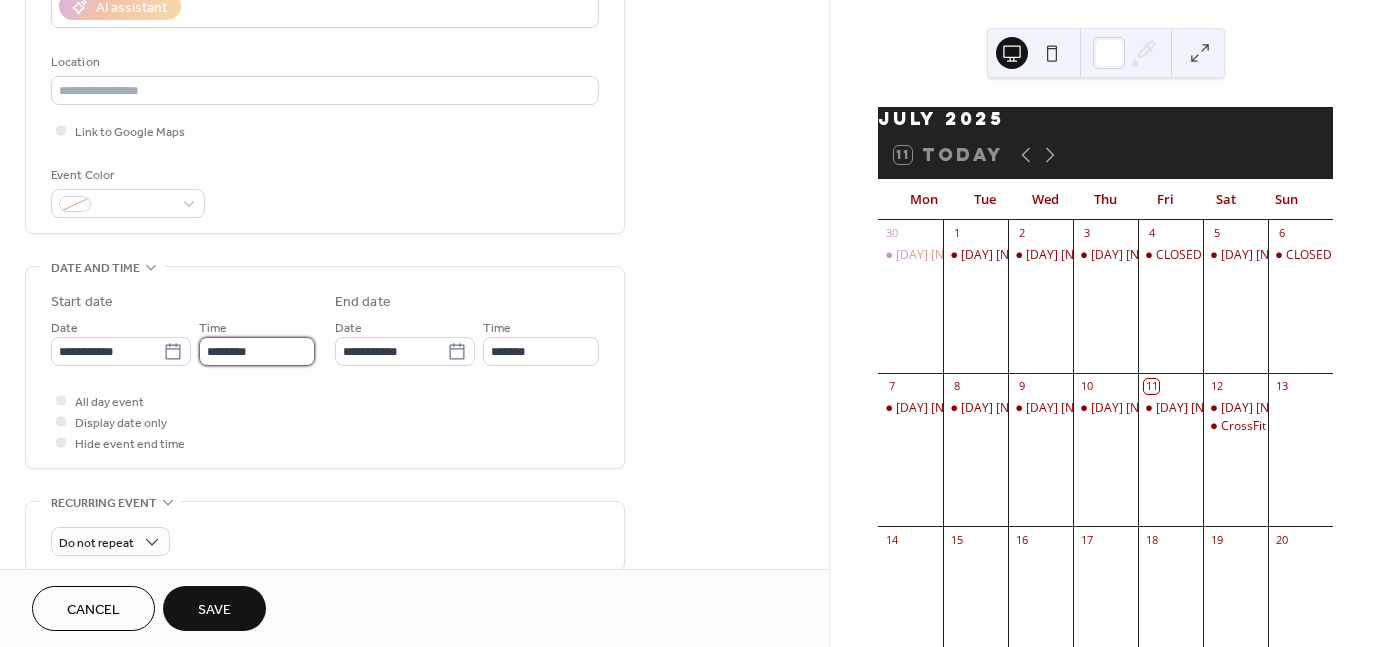 click on "********" at bounding box center (257, 351) 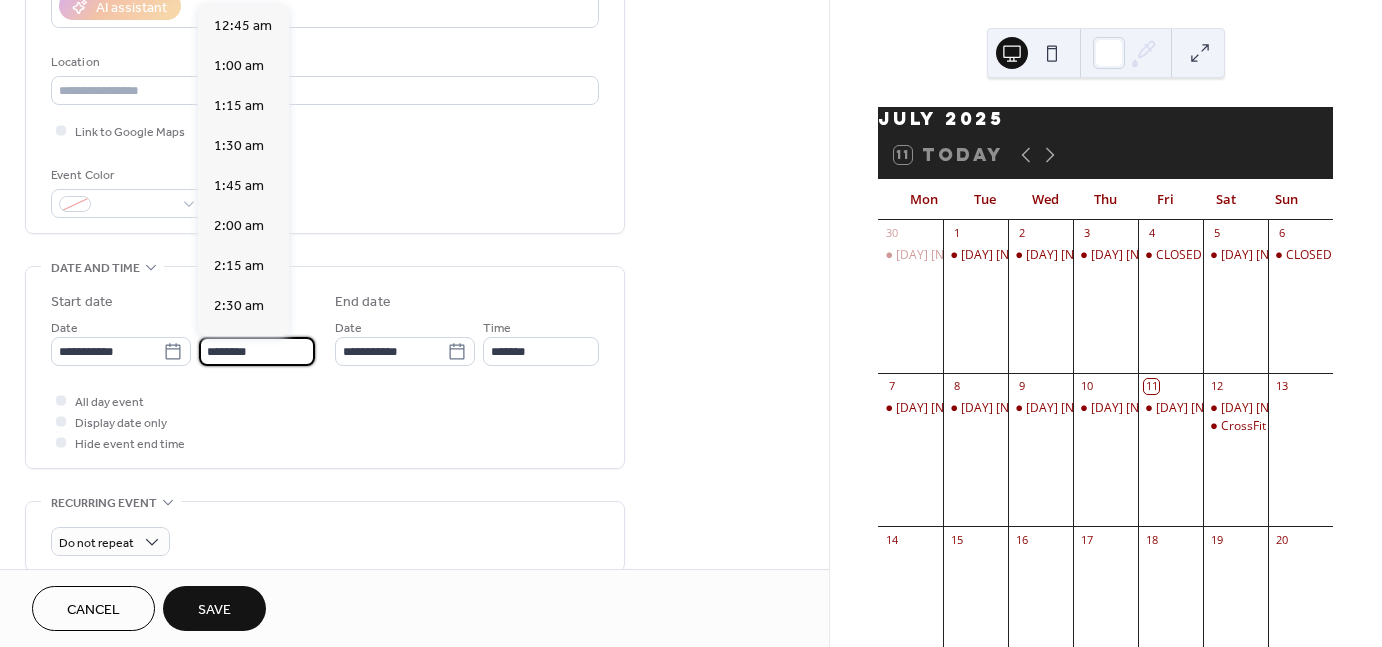 scroll, scrollTop: 0, scrollLeft: 0, axis: both 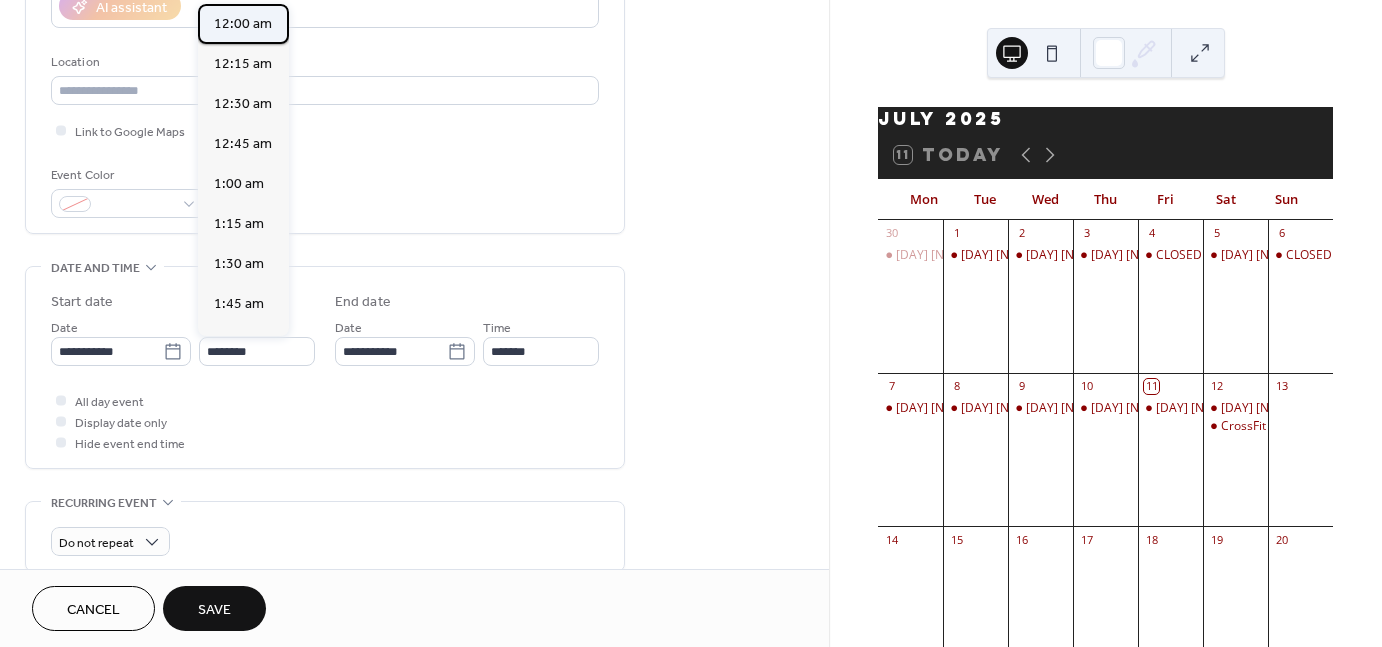 click on "12:00 am" at bounding box center (243, 24) 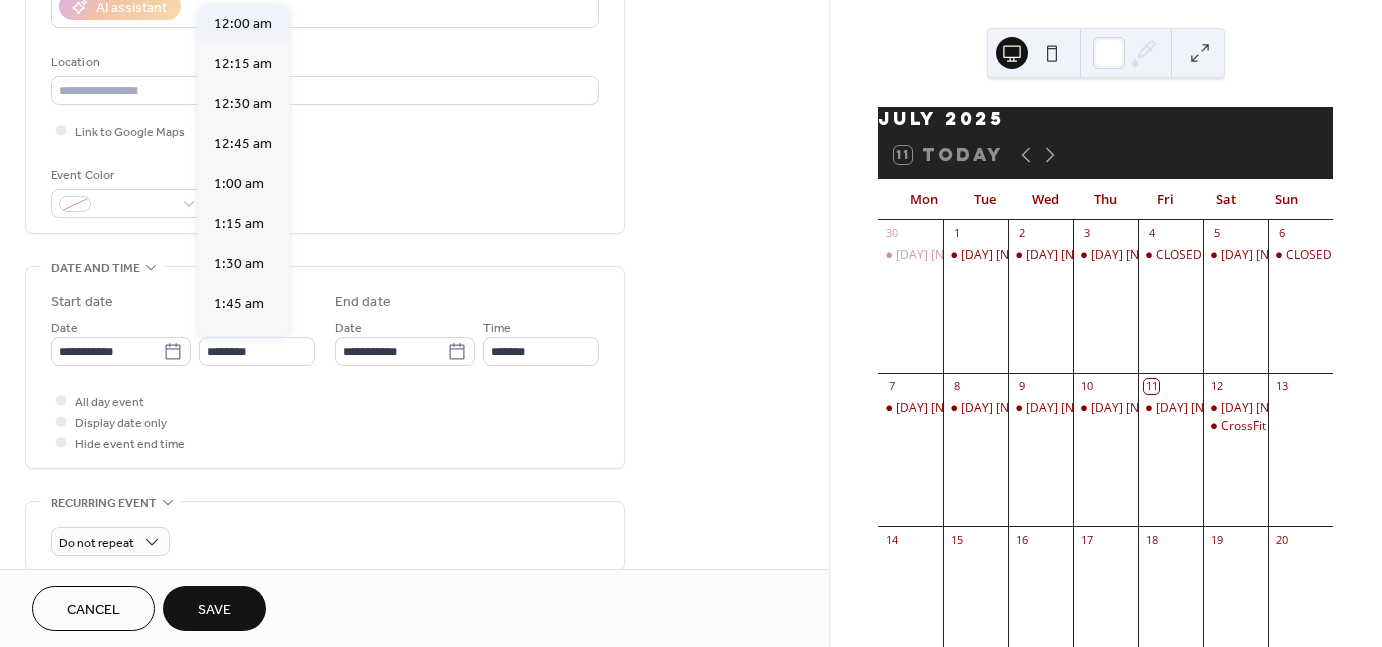 type on "********" 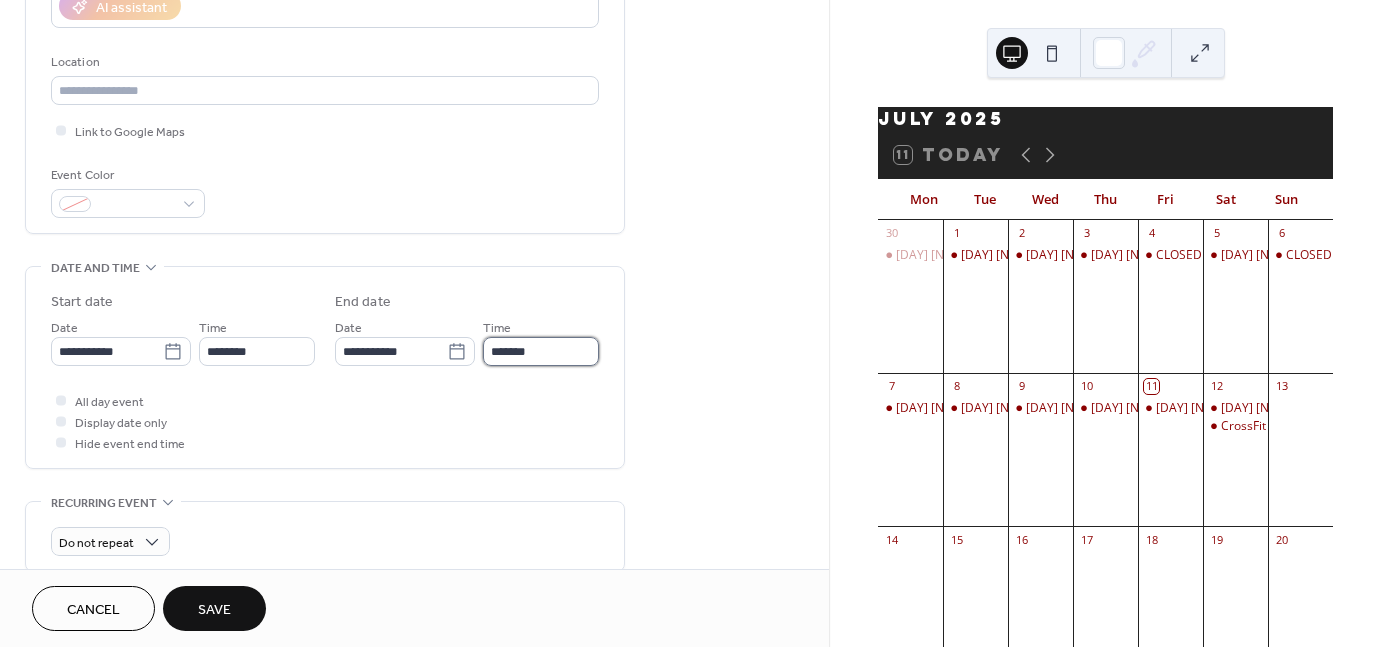 click on "*******" at bounding box center (541, 351) 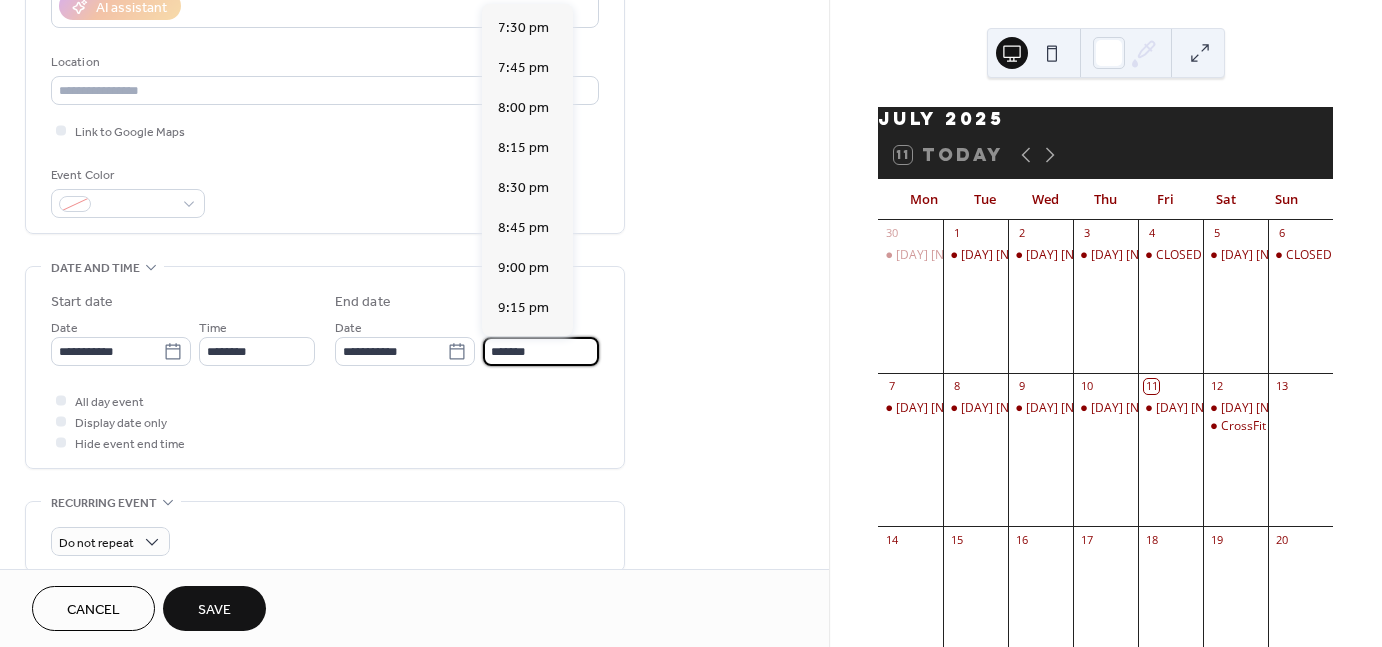 scroll, scrollTop: 3487, scrollLeft: 0, axis: vertical 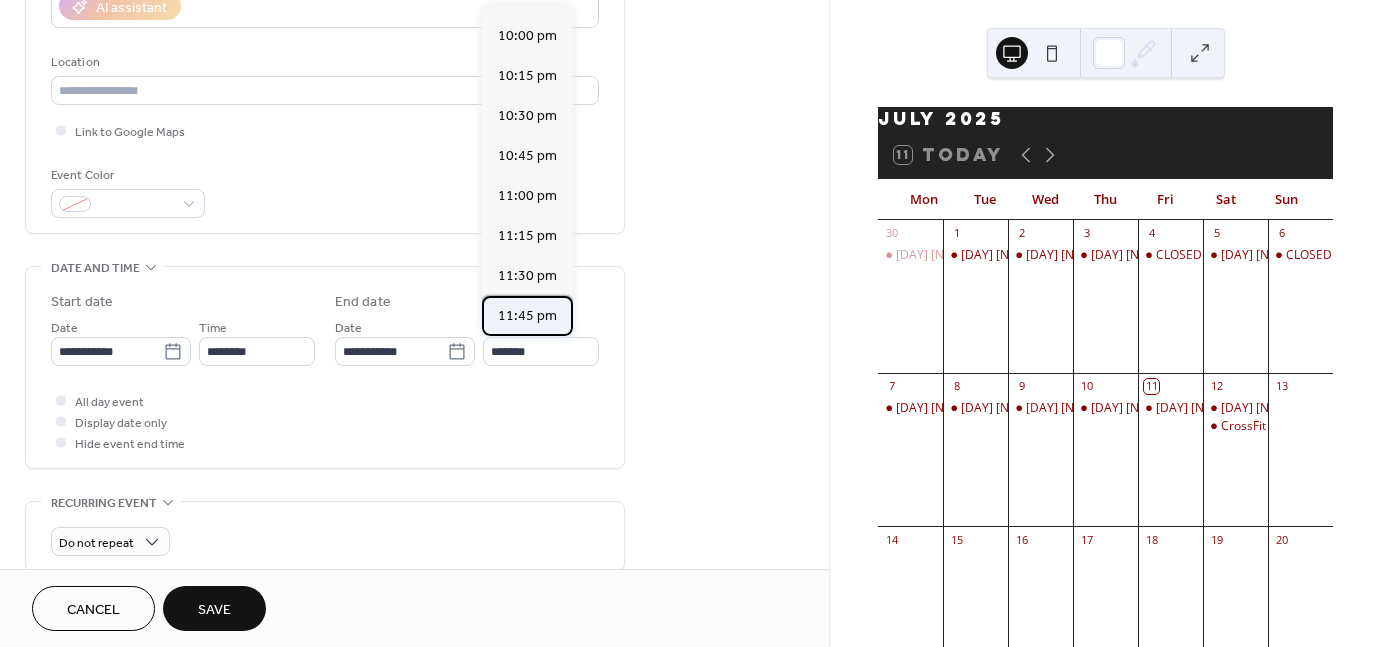 click on "11:45 pm" at bounding box center [527, 316] 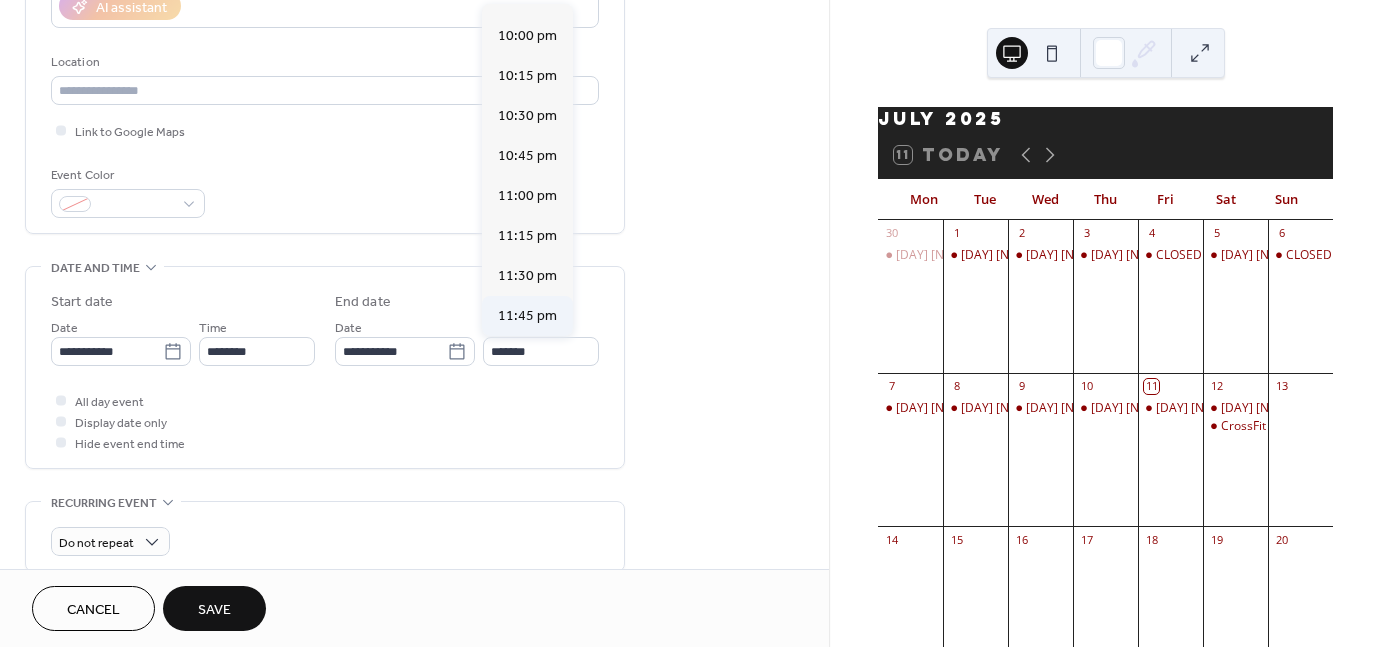 type on "********" 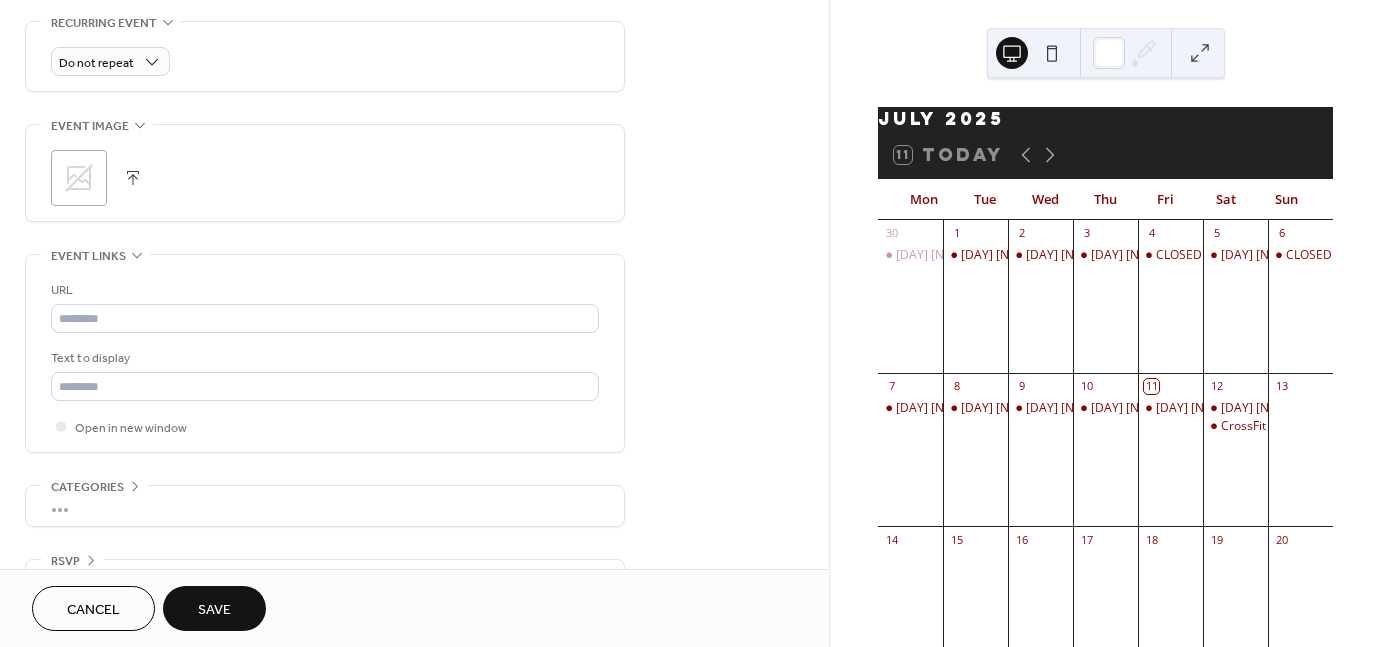 scroll, scrollTop: 868, scrollLeft: 0, axis: vertical 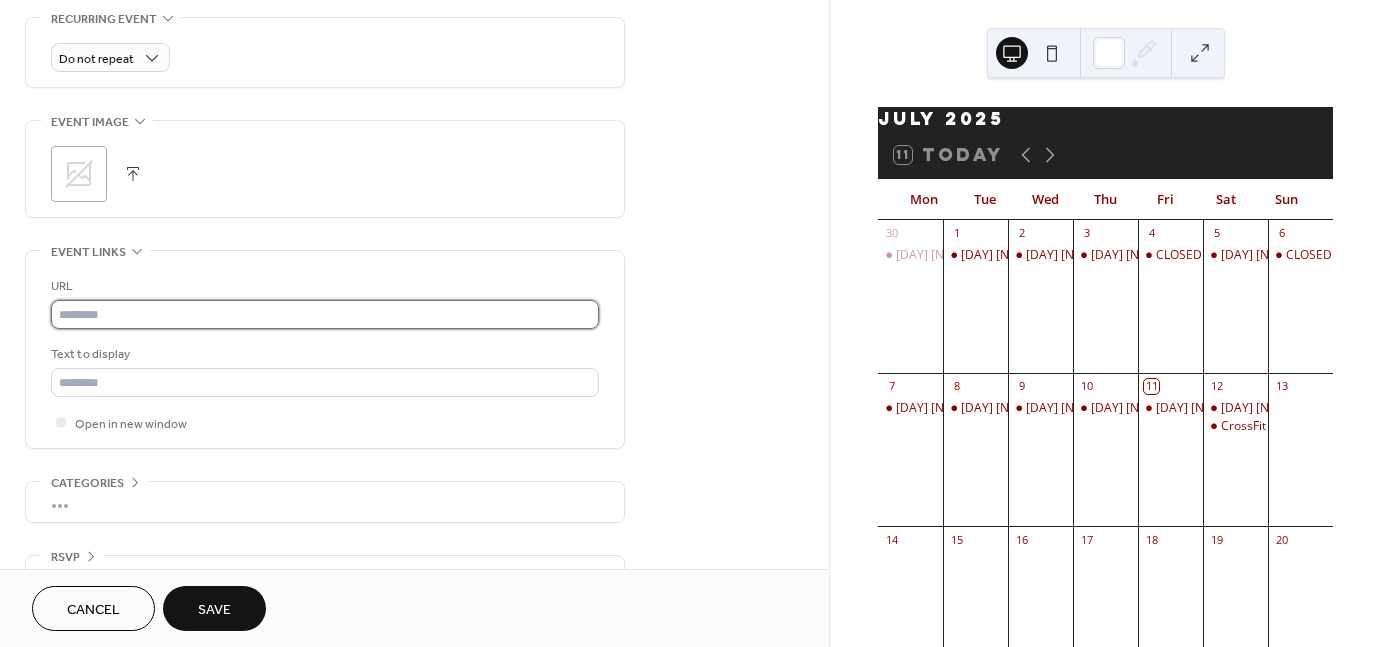 click at bounding box center (325, 314) 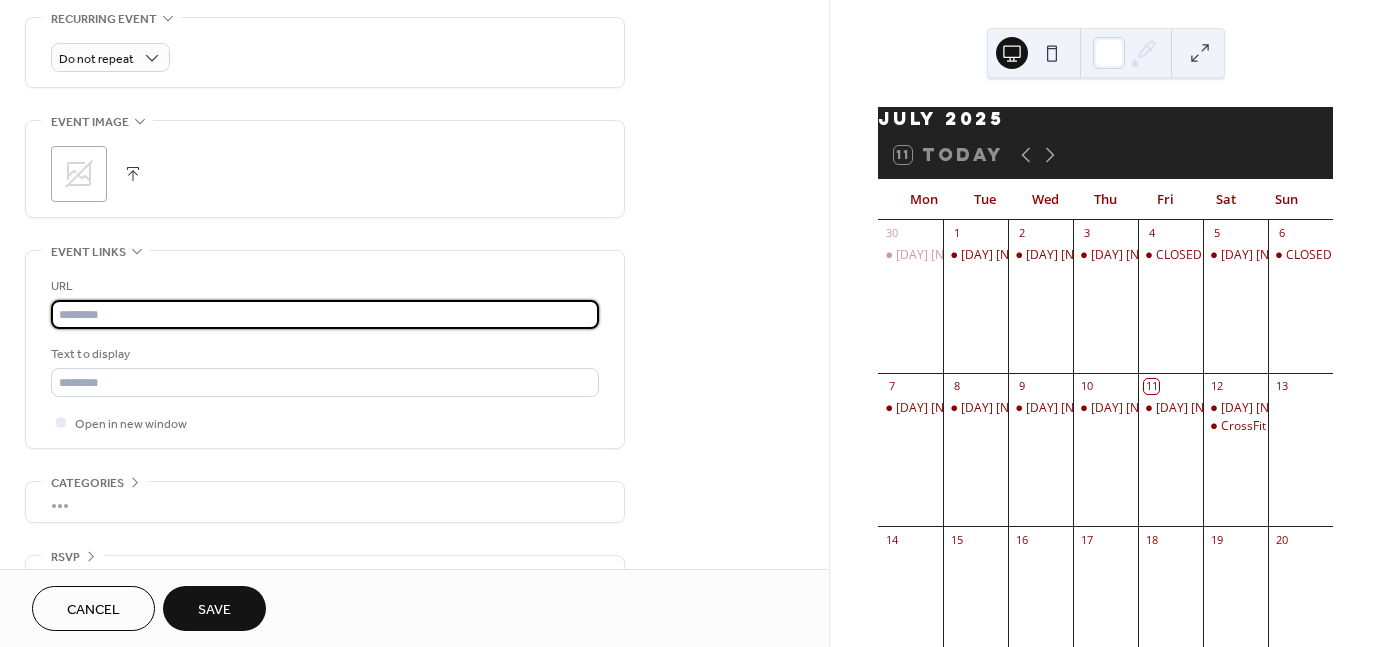 type on "**********" 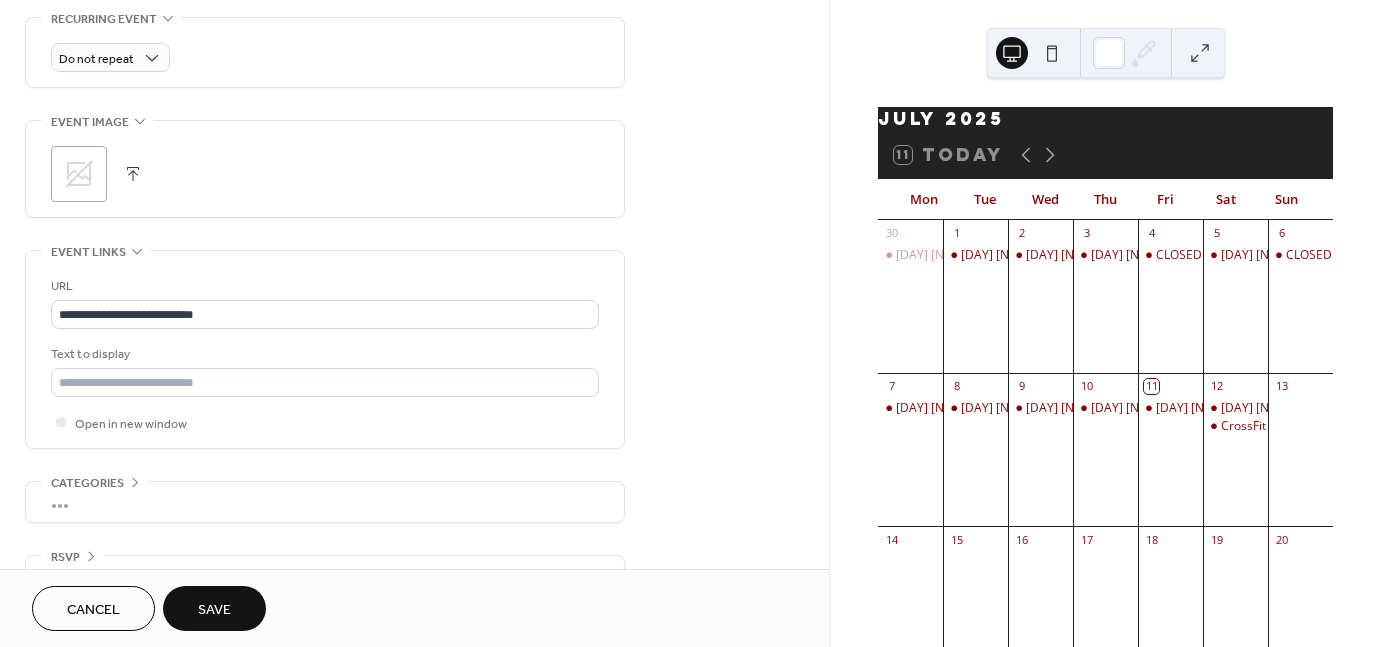 click on "Save" at bounding box center [214, 608] 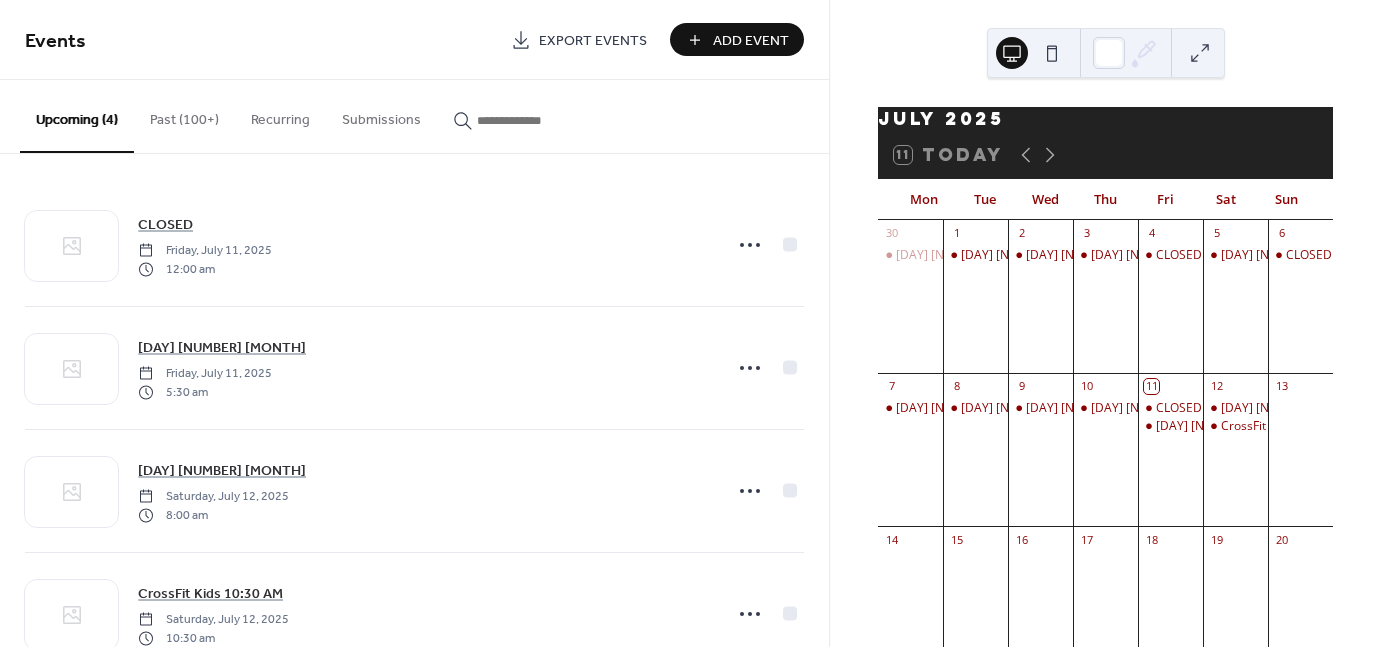 click on "Saturday, July 12, 2025" at bounding box center (213, 620) 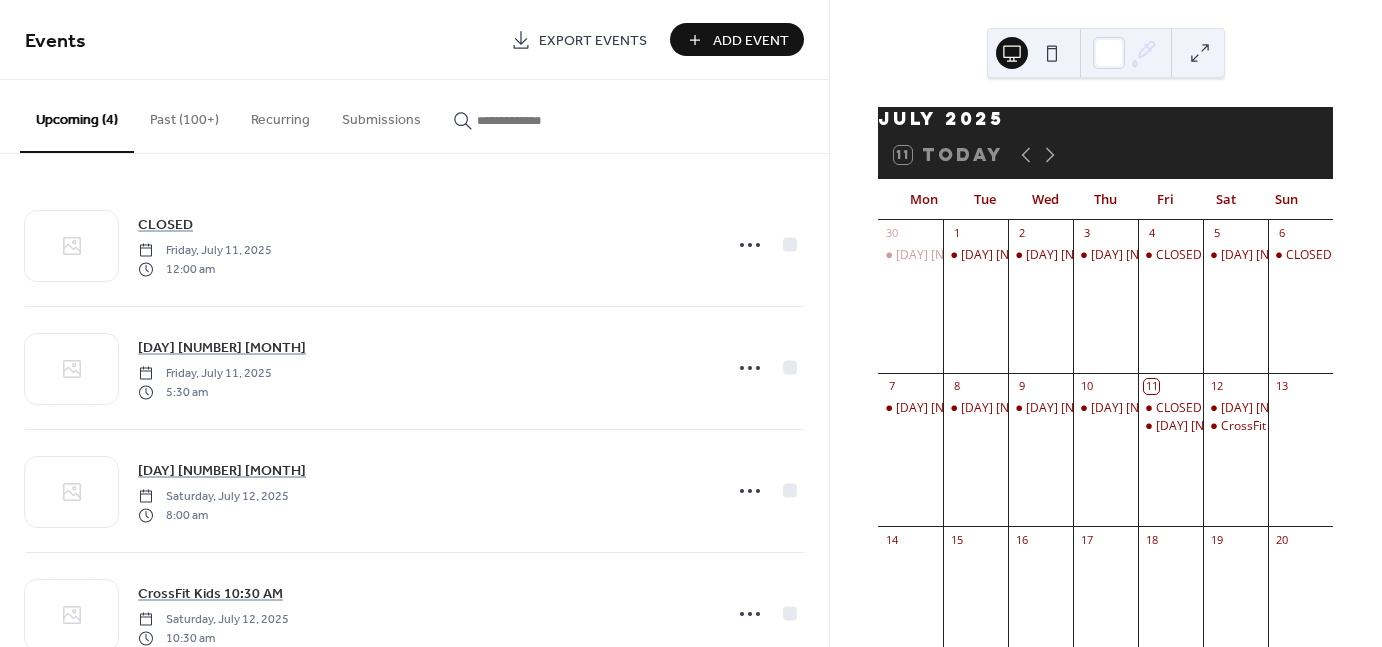 click on "Saturday, July 12, 2025" at bounding box center [213, 620] 